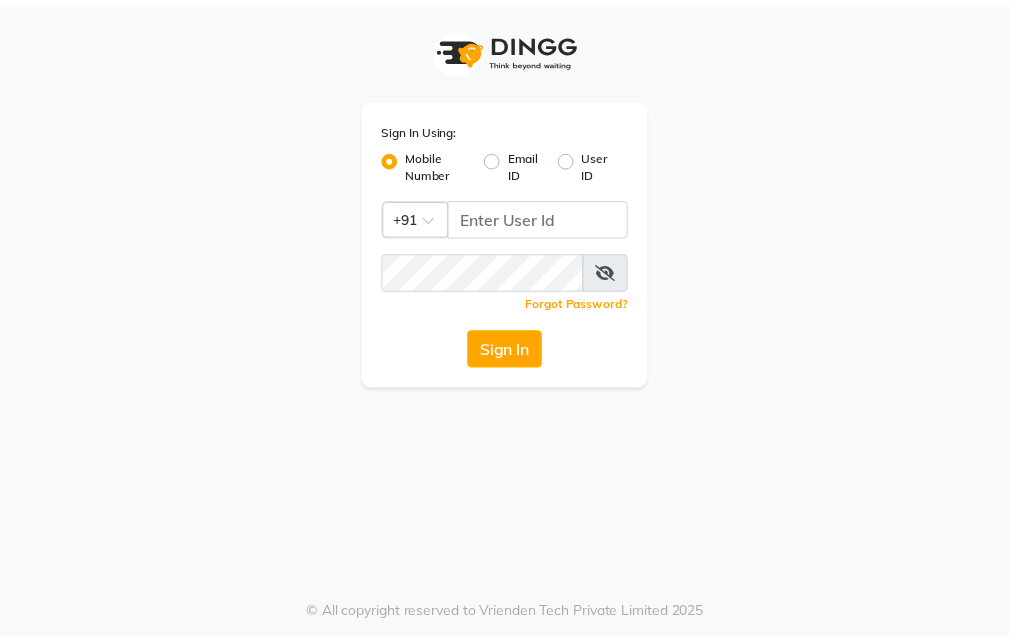 scroll, scrollTop: 0, scrollLeft: 0, axis: both 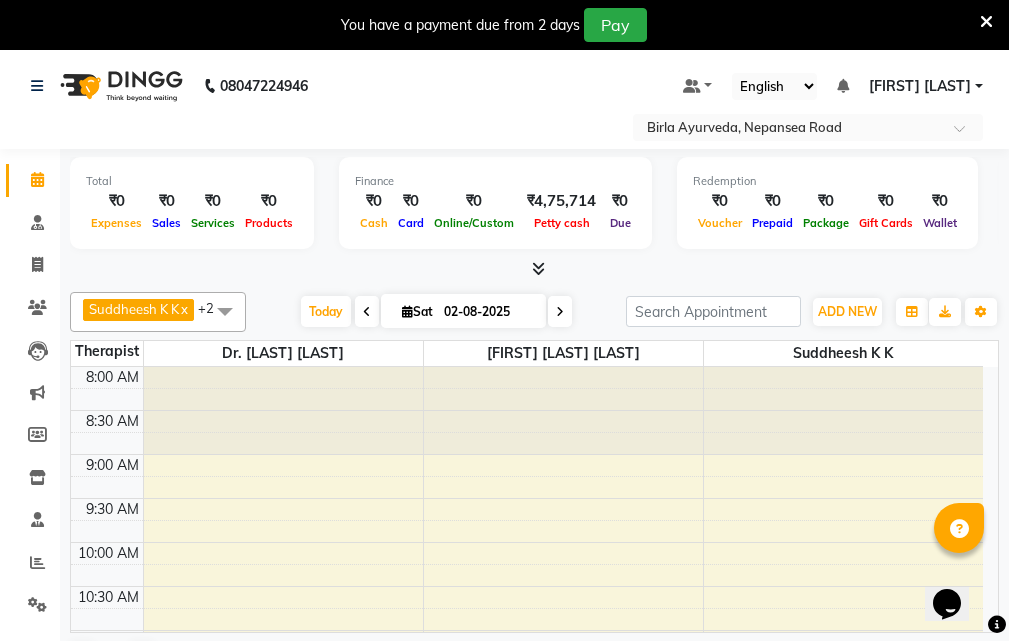 click on "8:00 AM 8:30 AM 9:00 AM 9:30 AM 10:00 AM 10:30 AM 11:00 AM 11:30 AM 12:00 PM 12:30 PM 1:00 PM 1:30 PM 2:00 PM 2:30 PM 3:00 PM 3:30 PM 4:00 PM 4:30 PM 5:00 PM 5:30 PM 6:00 PM 6:30 PM 7:00 PM 7:30 PM" at bounding box center [527, 894] 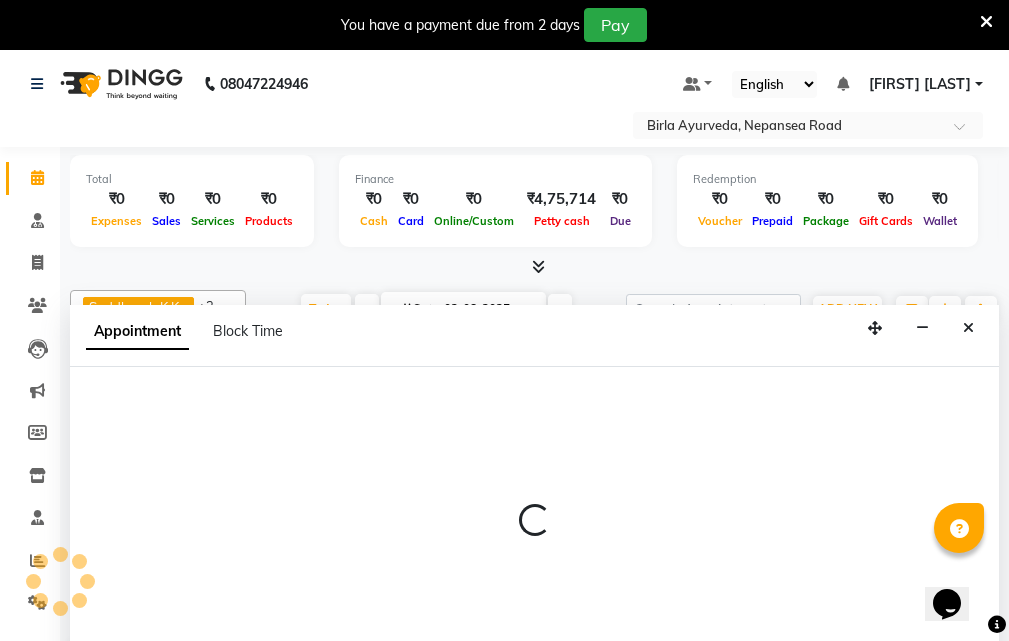 select on "56922" 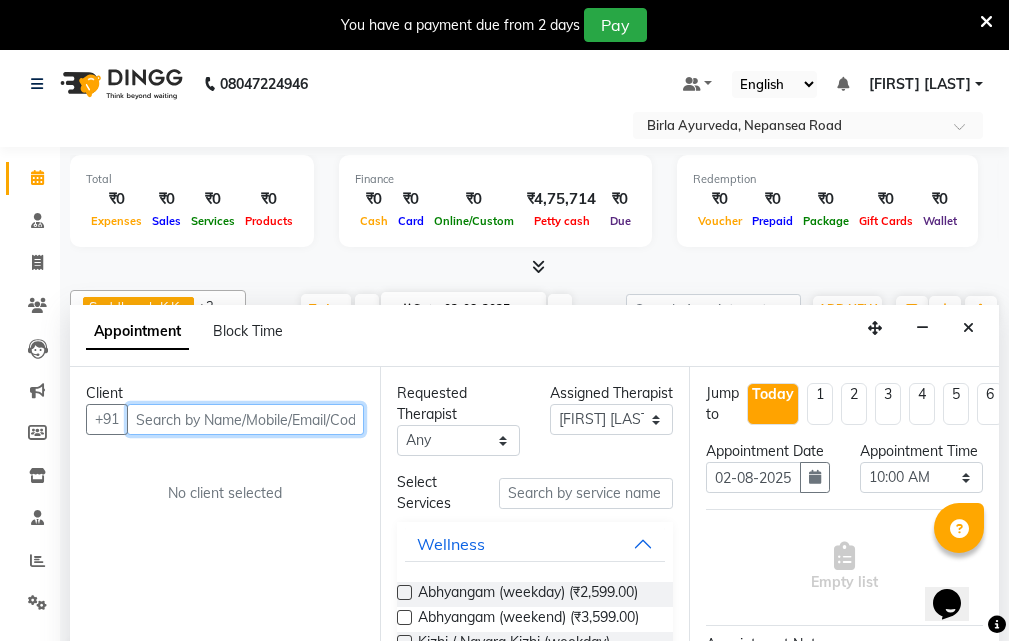 scroll, scrollTop: 51, scrollLeft: 0, axis: vertical 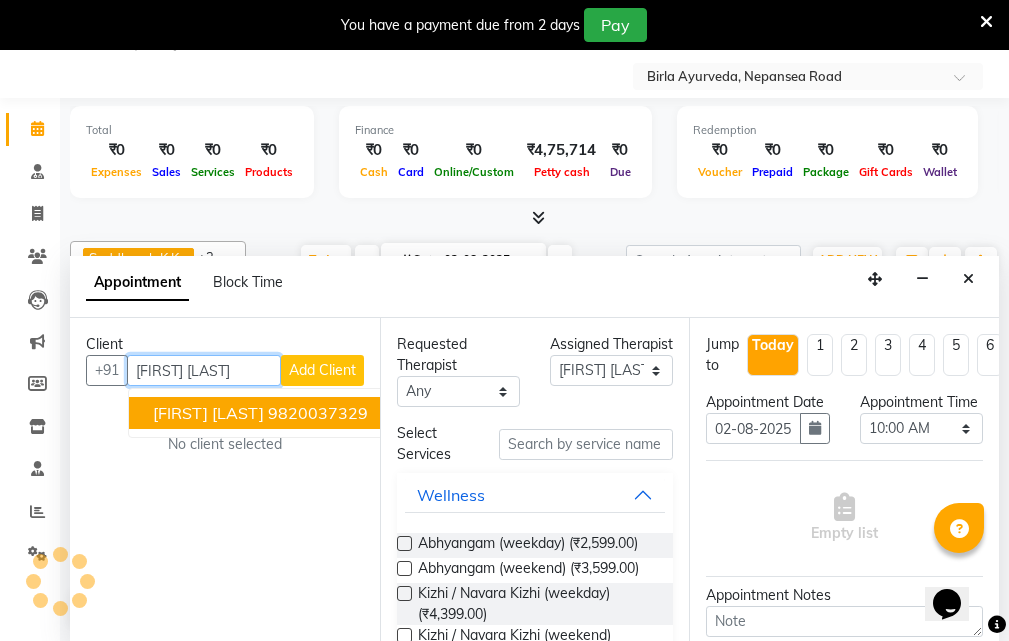 click on "9820037329" at bounding box center [318, 413] 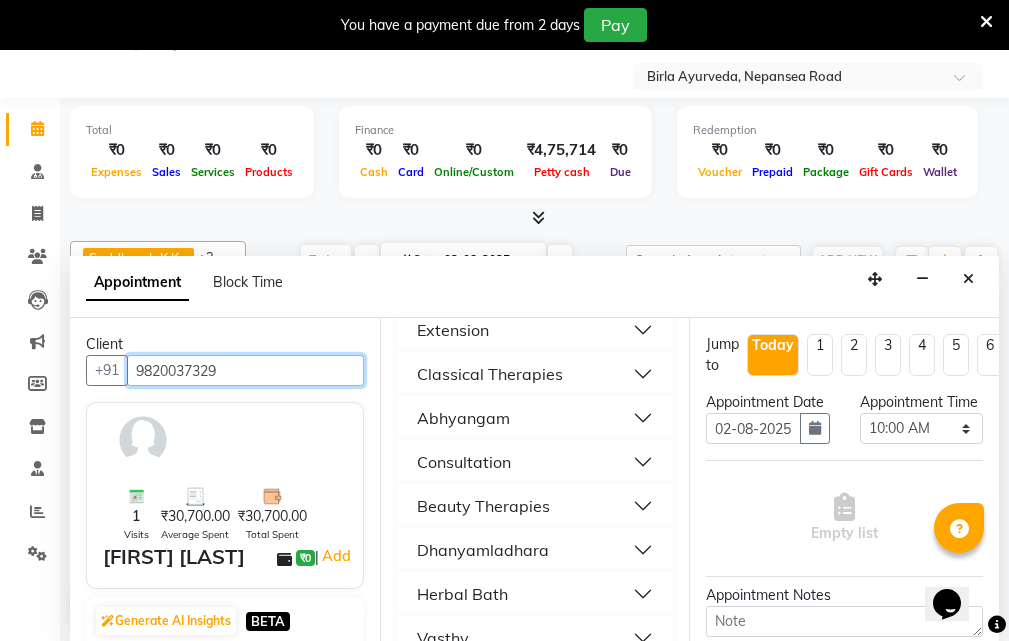 scroll, scrollTop: 700, scrollLeft: 0, axis: vertical 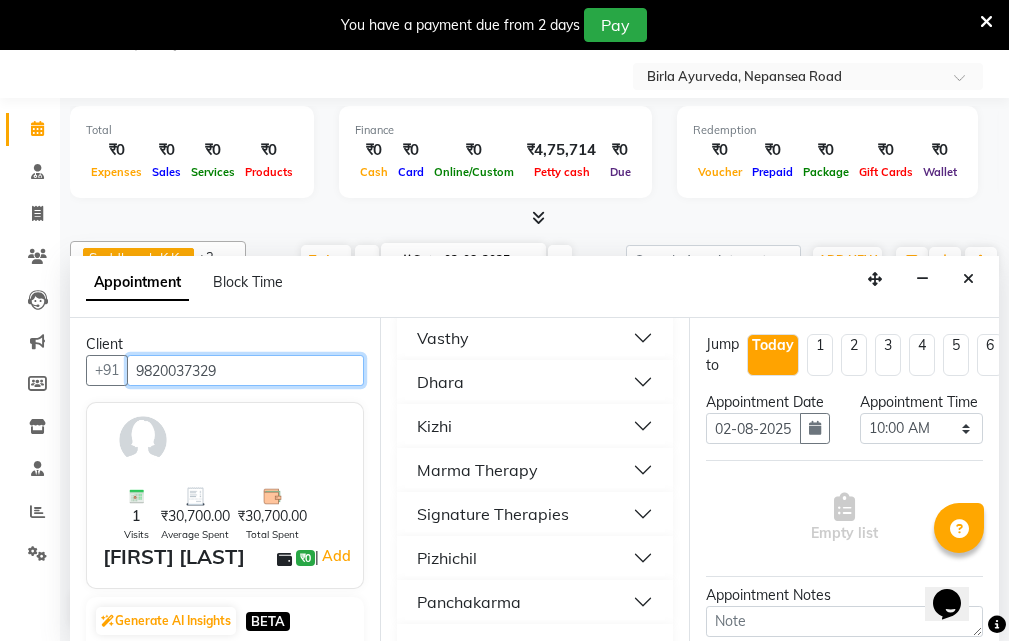 type on "9820037329" 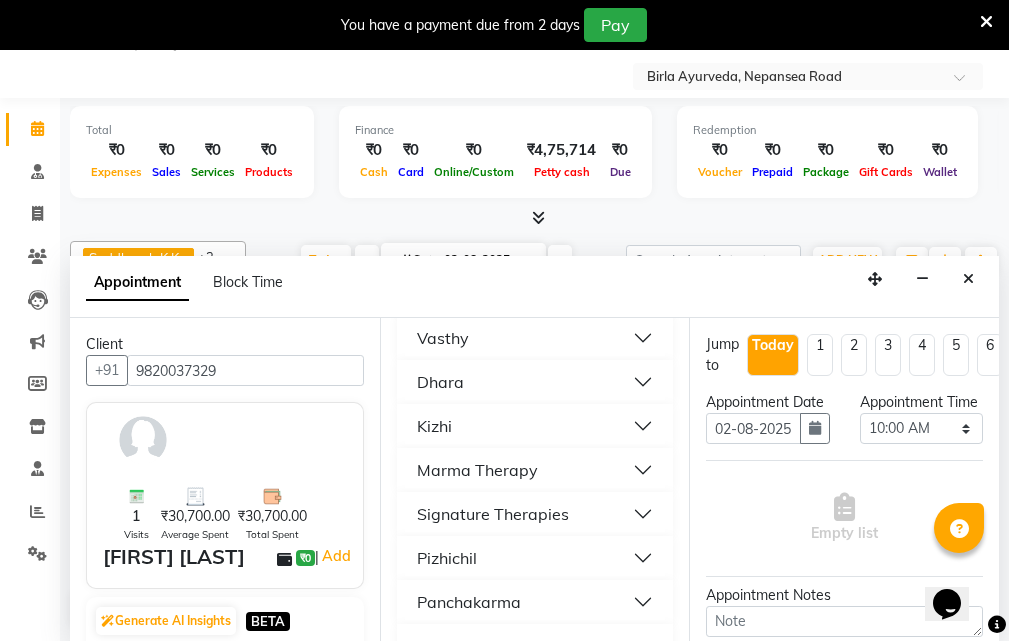 click on "Vasthy" at bounding box center [535, 338] 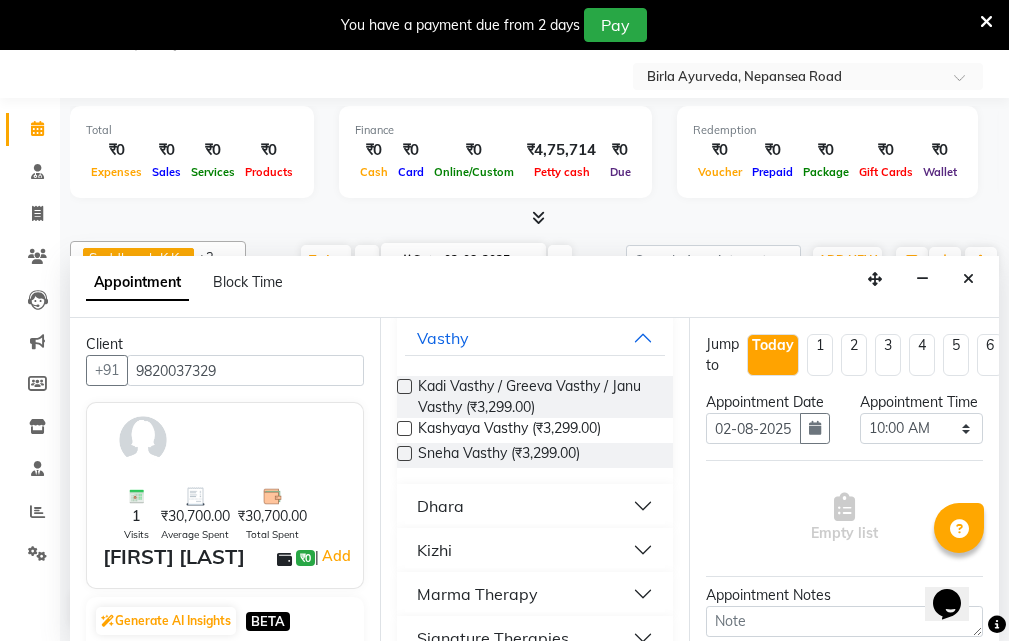 click at bounding box center [404, 453] 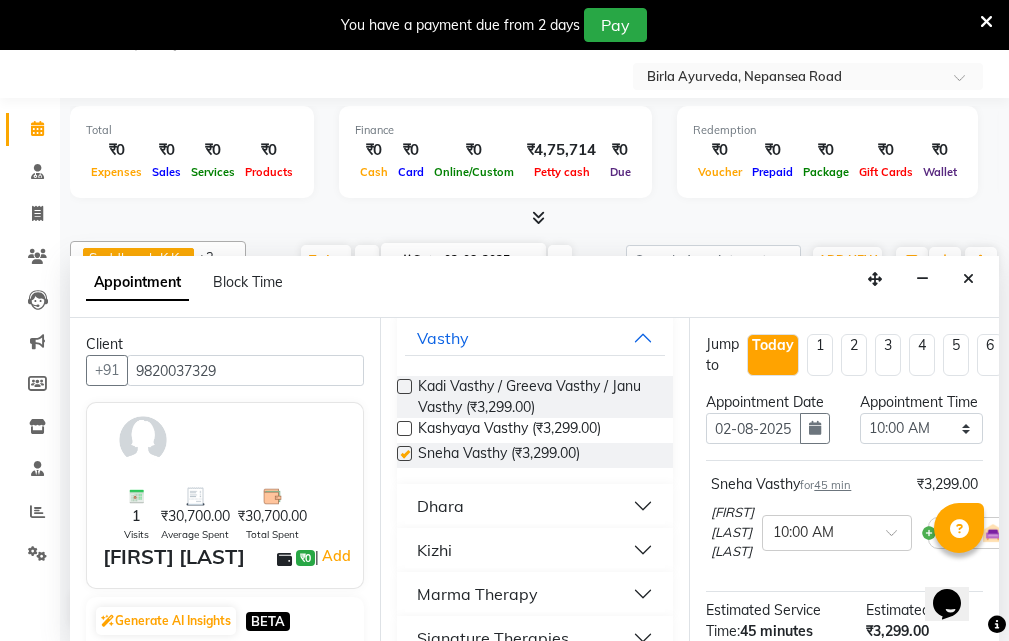checkbox on "false" 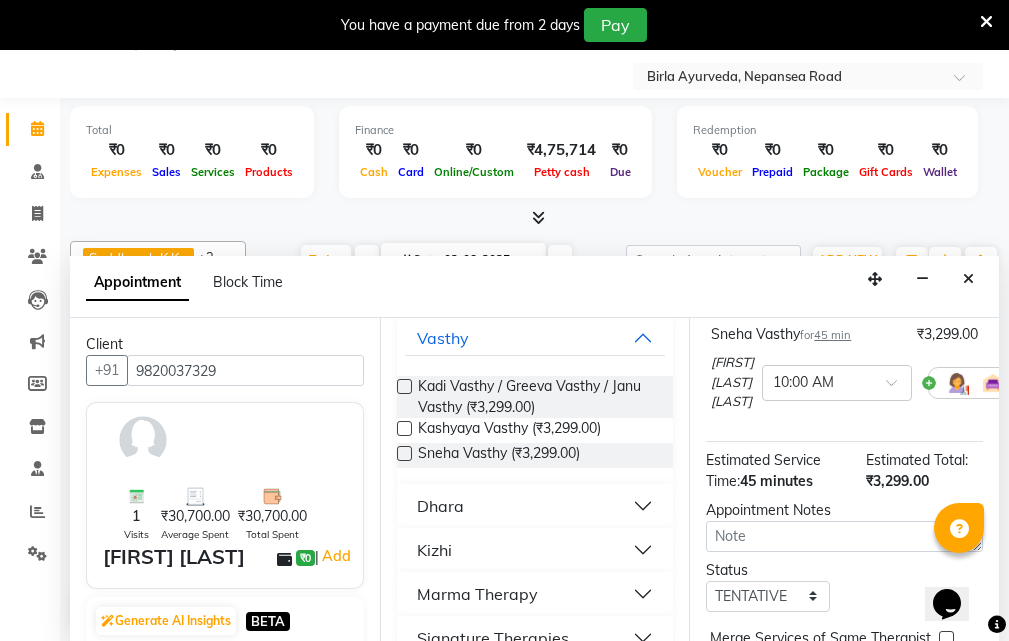 scroll, scrollTop: 301, scrollLeft: 0, axis: vertical 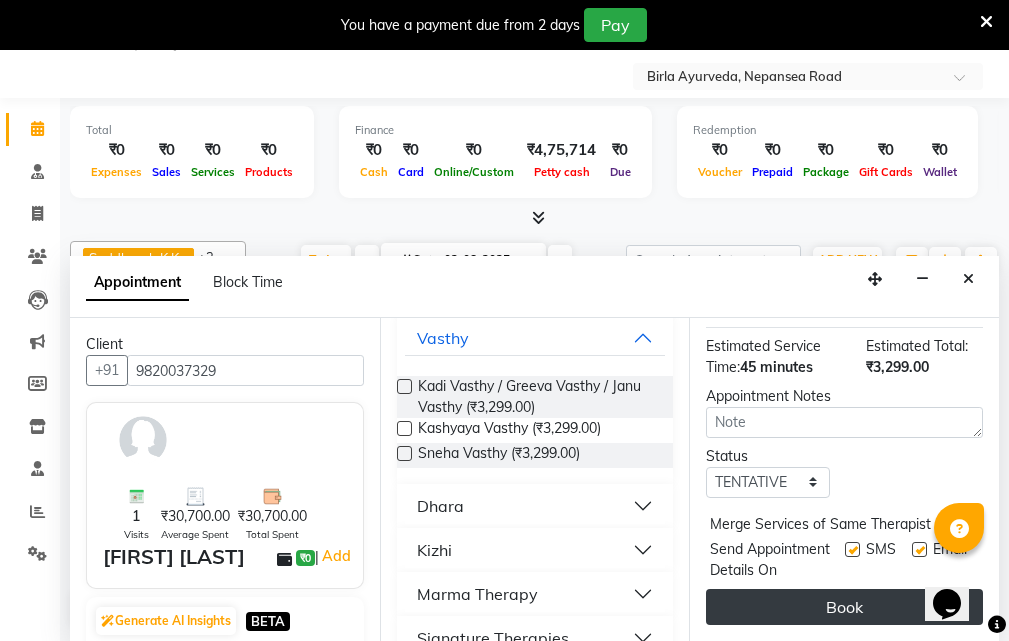 click on "Book" at bounding box center [844, 607] 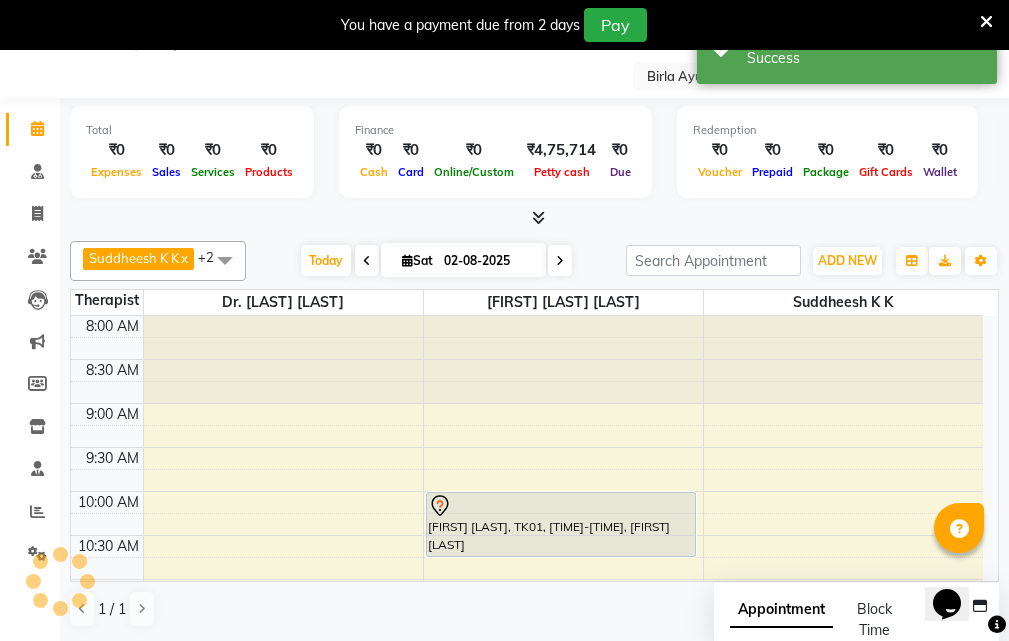 scroll, scrollTop: 0, scrollLeft: 0, axis: both 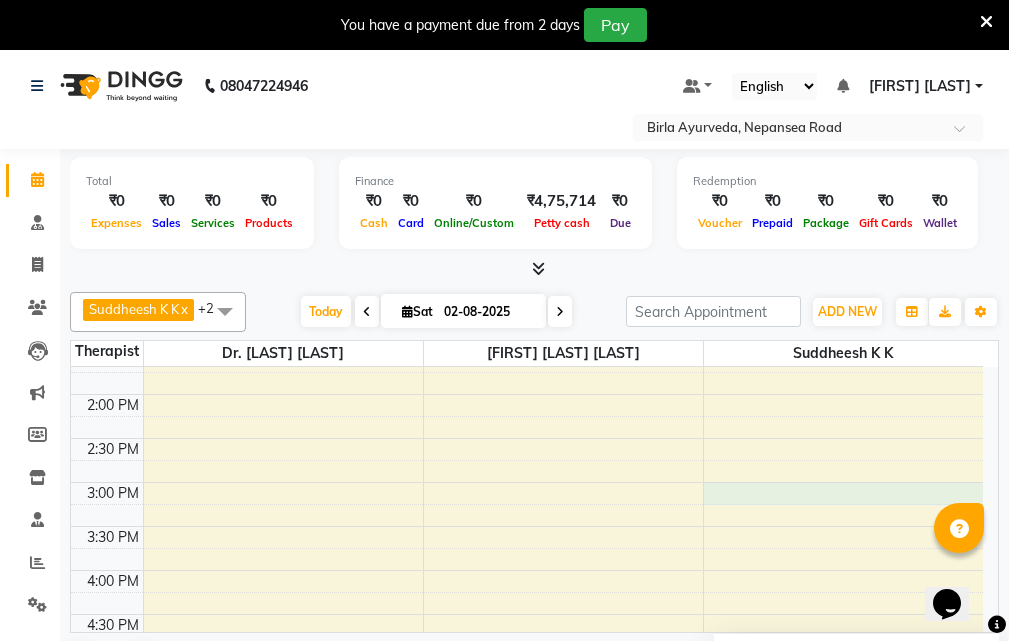 click on "[TIME] [TIME] [TIME] [TIME] [TIME] [TIME] [TIME] [TIME] [TIME] [TIME] [TIME] [TIME] [TIME] [TIME] [TIME] [TIME] [TIME] [TIME] [TIME] [TIME] [TIME] [TIME]             [FIRST] [LAST], TK01, [TIME]-[TIME], [FIRST] [LAST]" at bounding box center [527, 394] 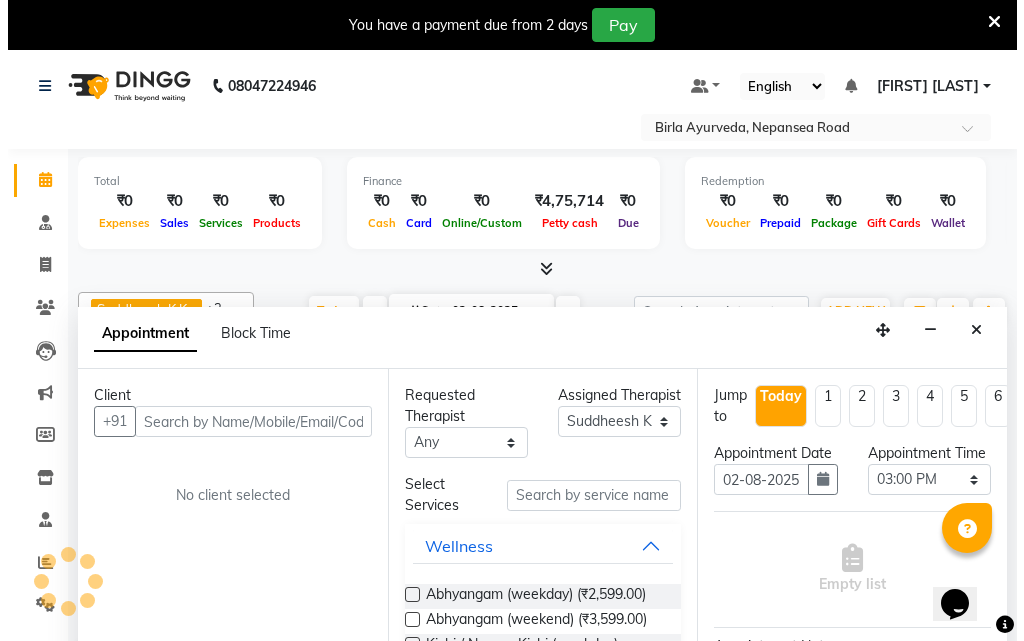 scroll, scrollTop: 51, scrollLeft: 0, axis: vertical 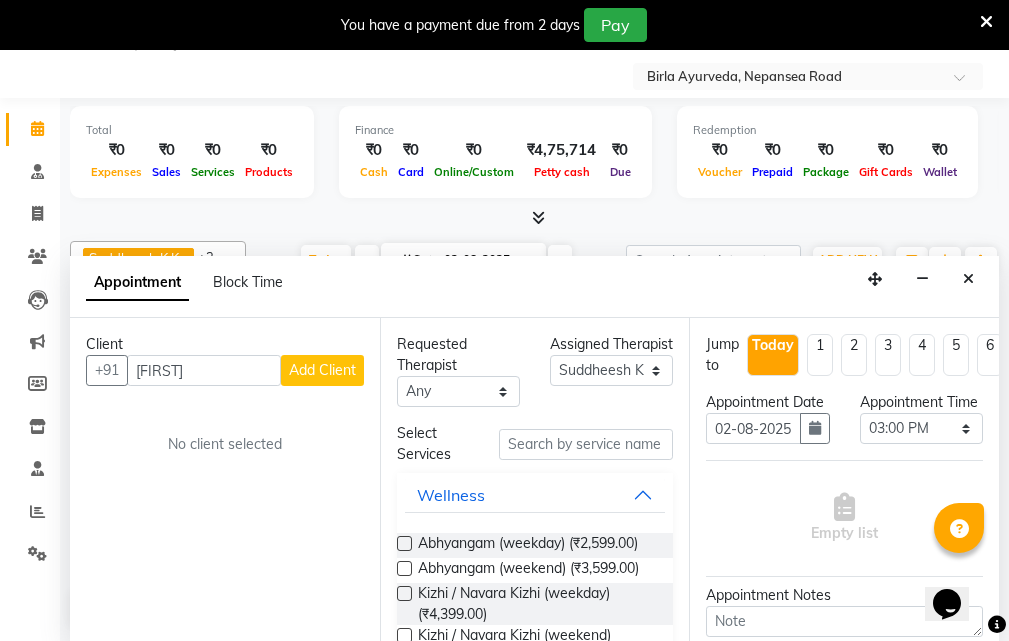 type on "[FIRST]" 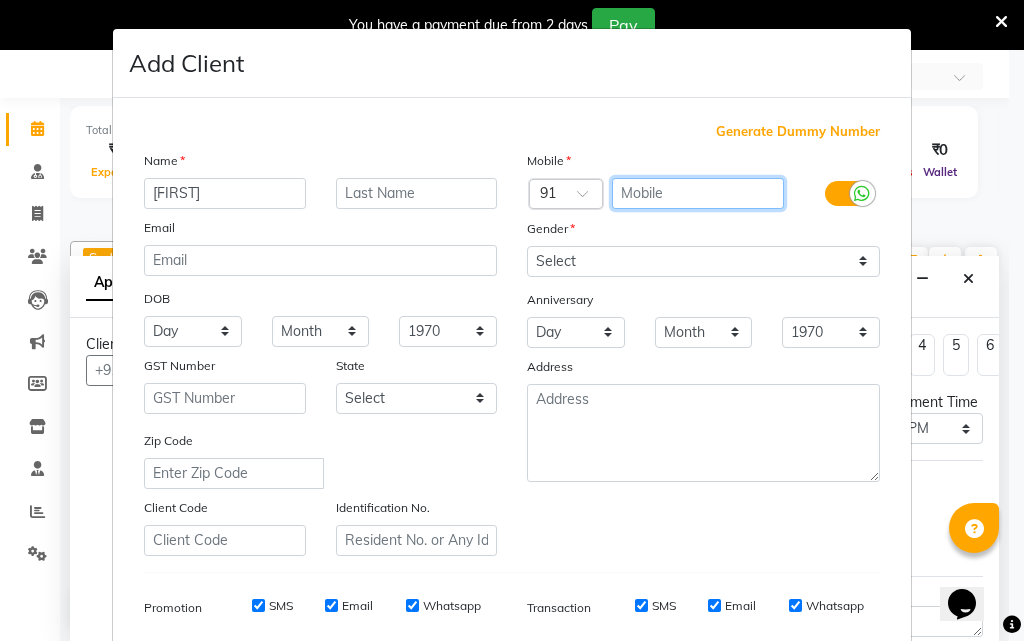 click at bounding box center (698, 193) 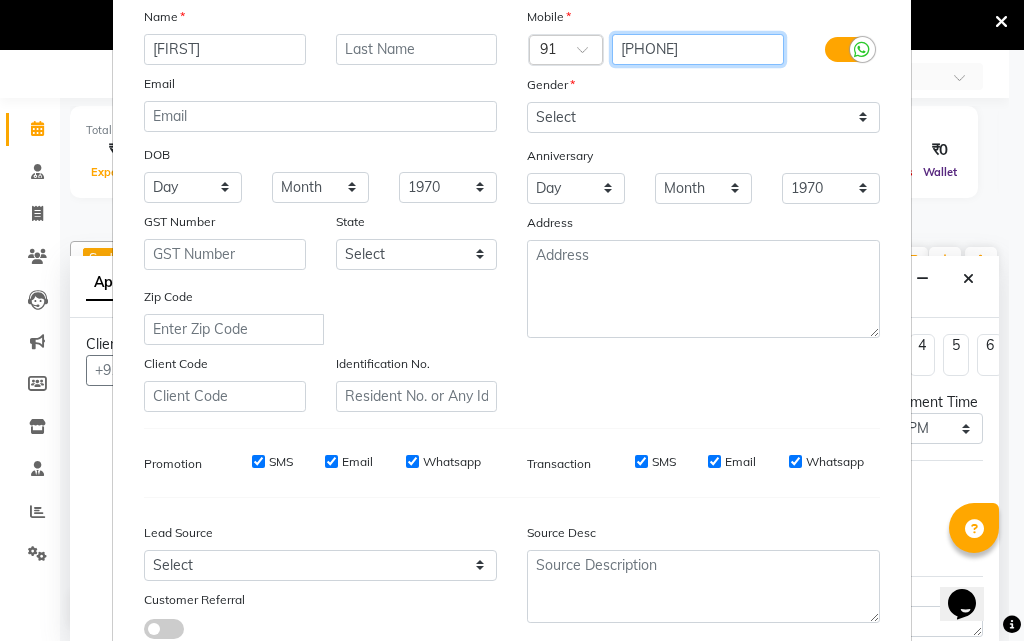 scroll, scrollTop: 0, scrollLeft: 0, axis: both 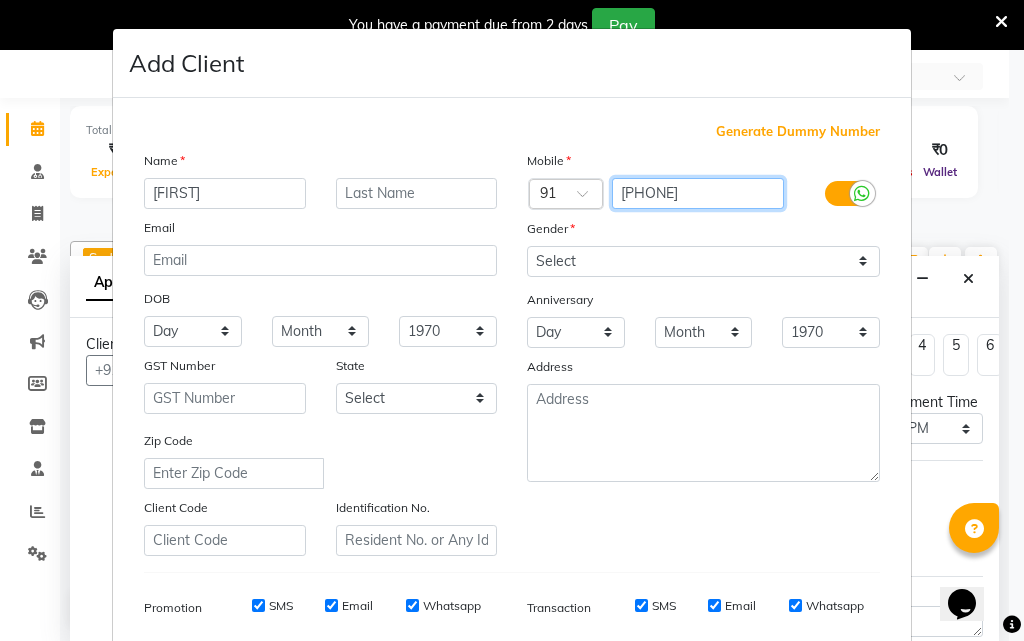 type on "[PHONE]" 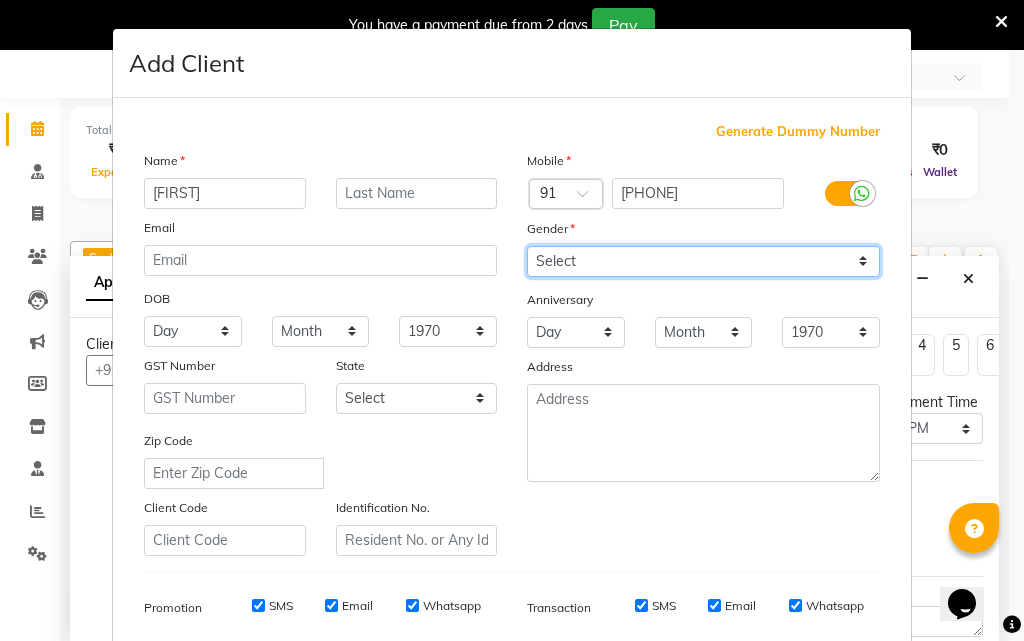 click on "Select Male Female Other Prefer Not To Say" at bounding box center [703, 261] 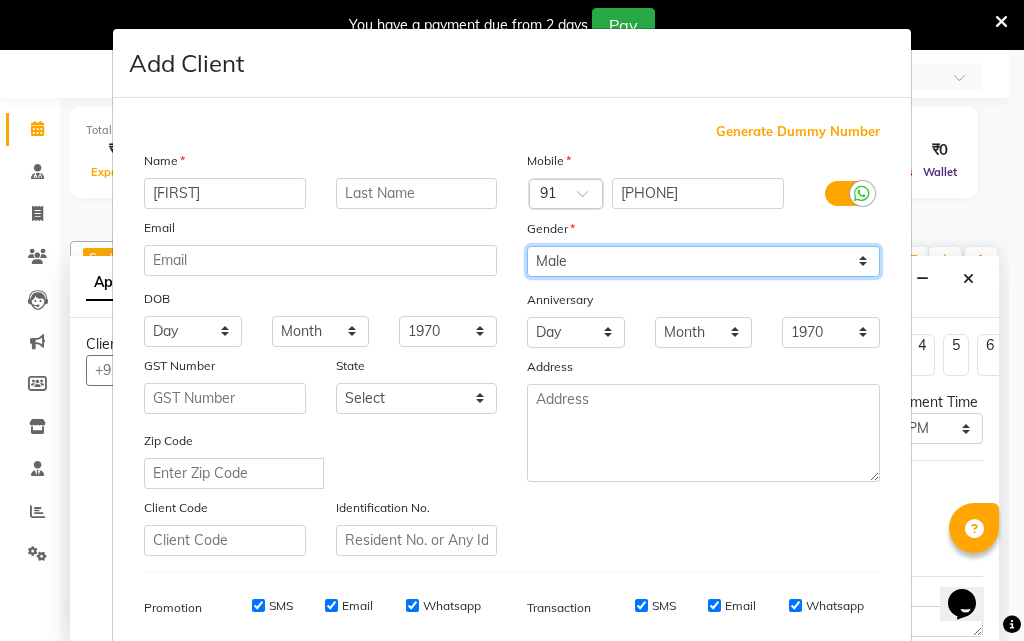 click on "Select Male Female Other Prefer Not To Say" at bounding box center [703, 261] 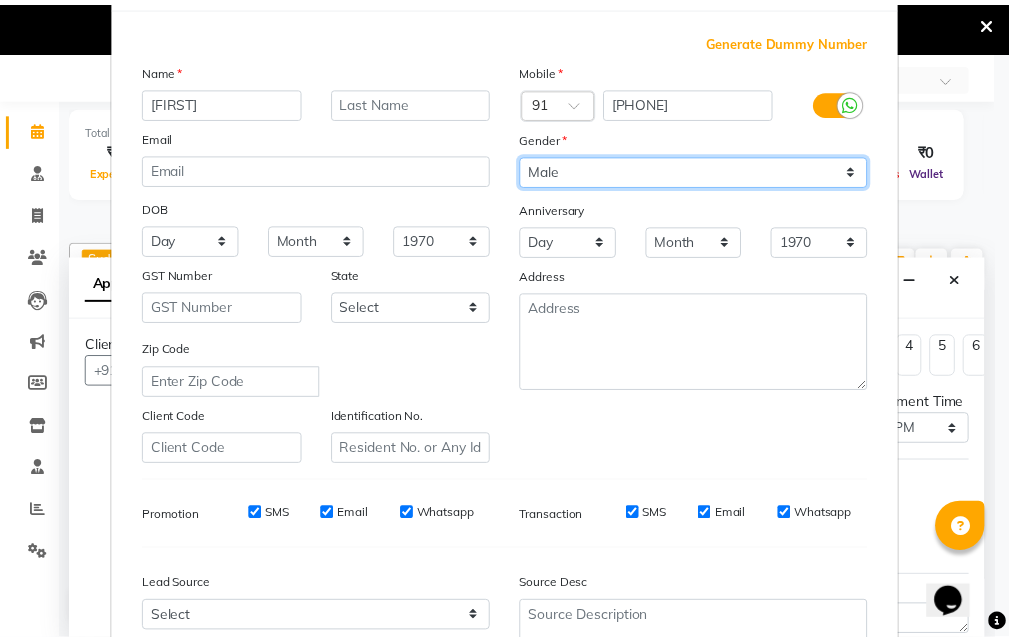 scroll, scrollTop: 282, scrollLeft: 0, axis: vertical 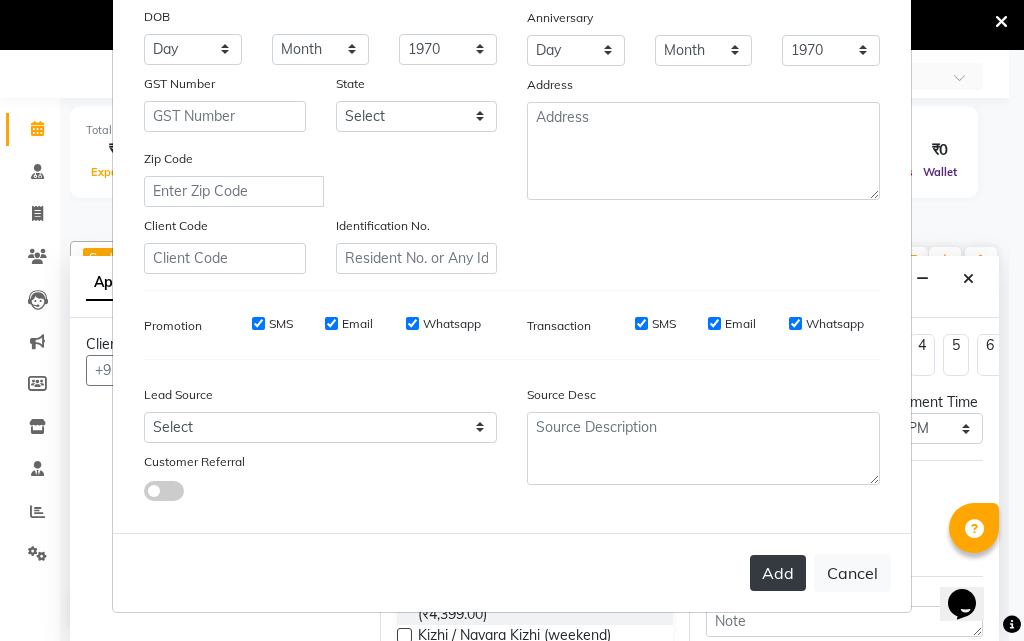 click on "Add" at bounding box center [778, 573] 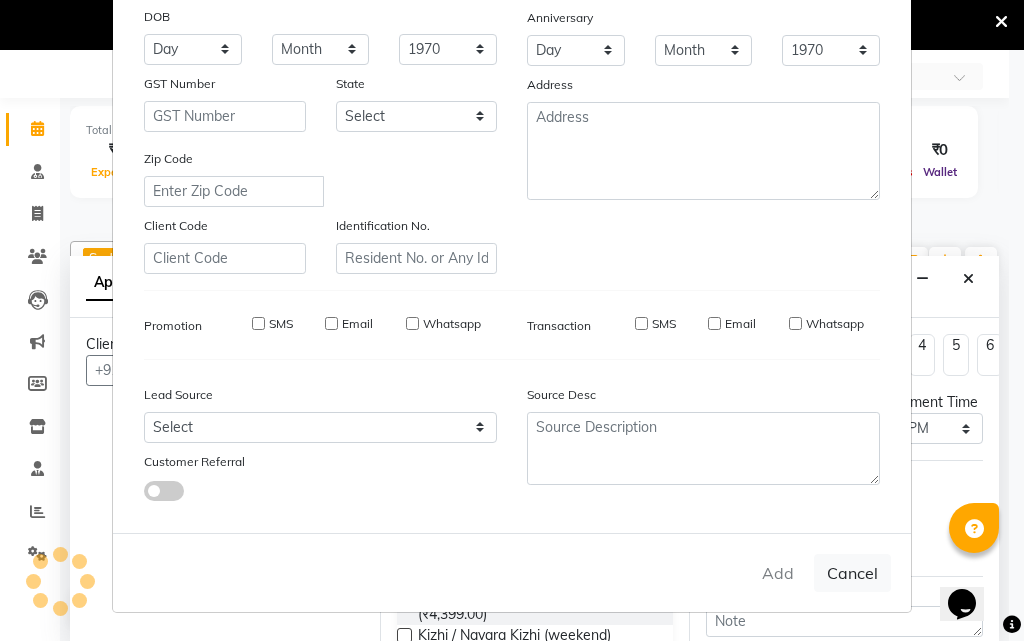 type on "[PHONE]" 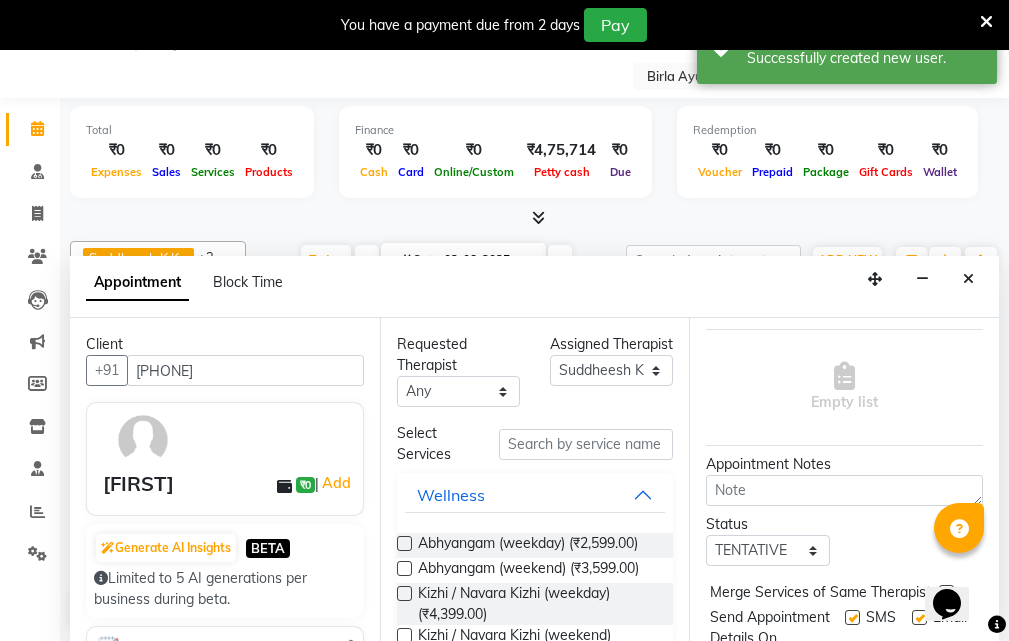 scroll, scrollTop: 258, scrollLeft: 0, axis: vertical 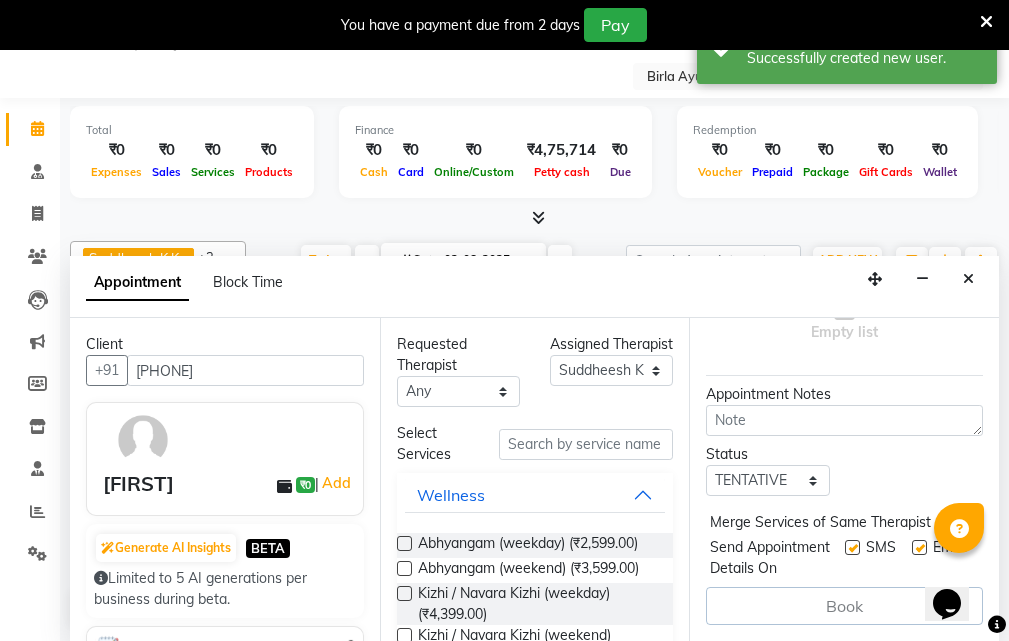 click at bounding box center [404, 543] 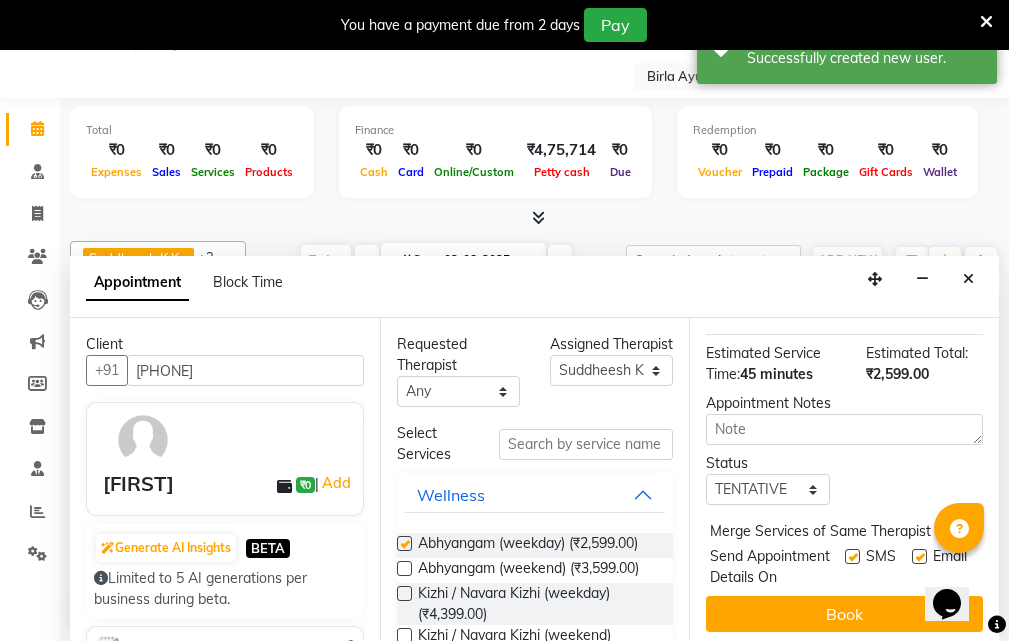 checkbox on "false" 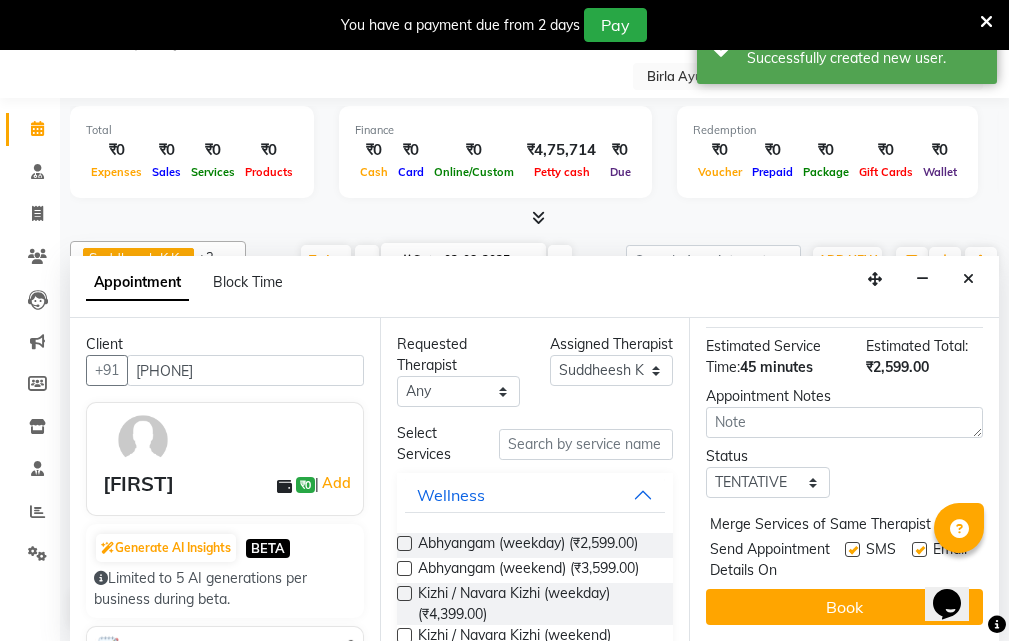 scroll, scrollTop: 322, scrollLeft: 0, axis: vertical 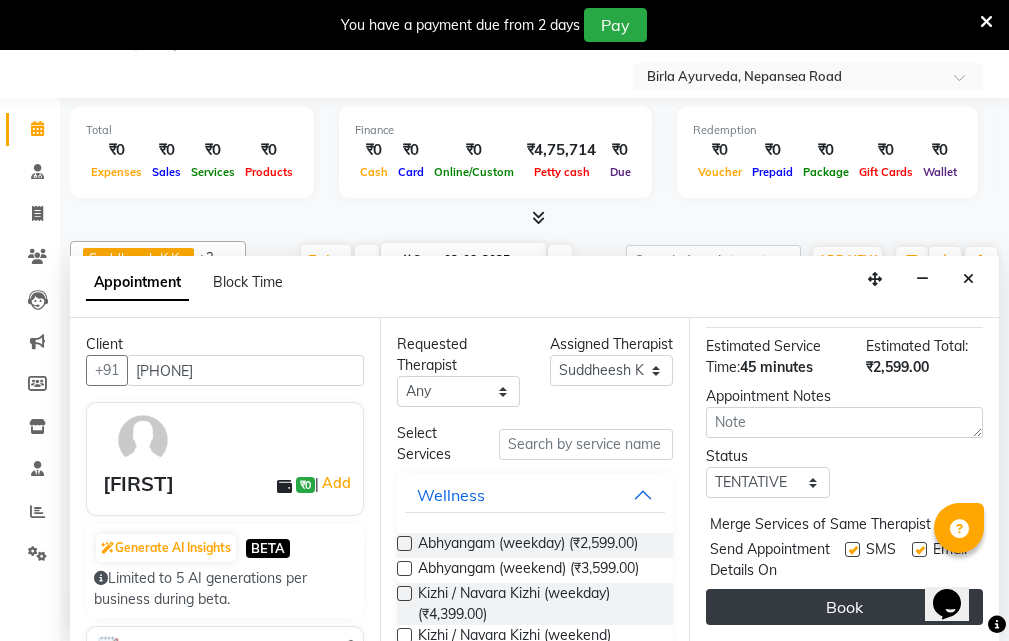 click on "Book" at bounding box center (844, 607) 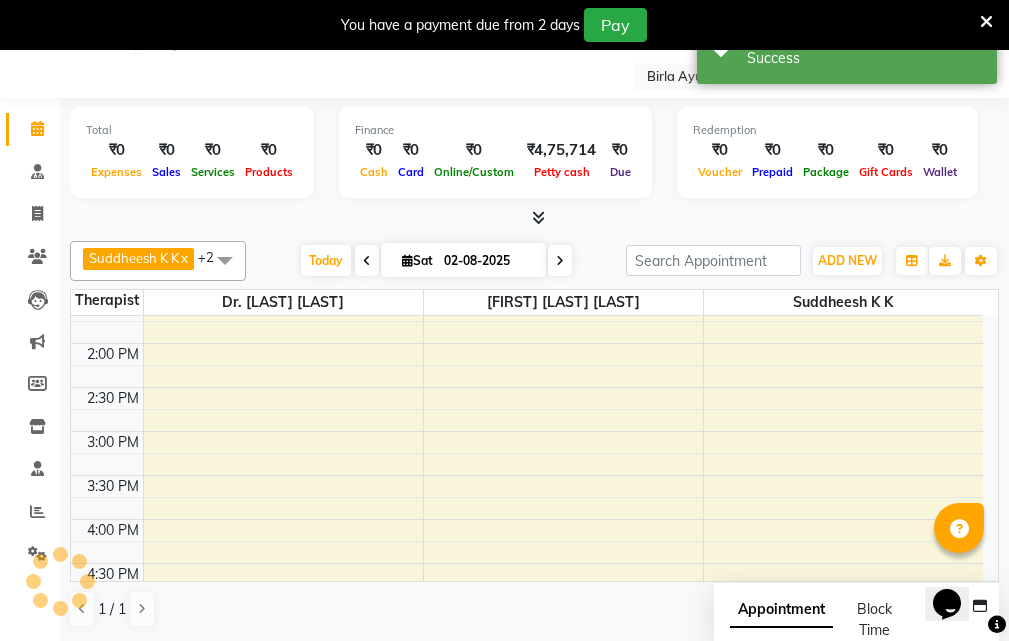 scroll, scrollTop: 0, scrollLeft: 0, axis: both 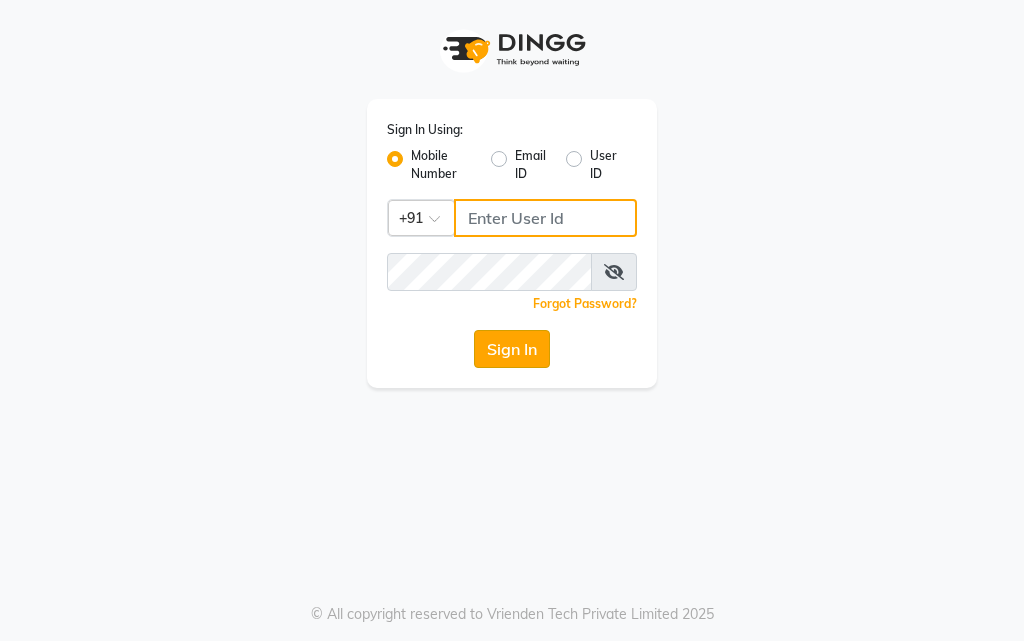 type on "8779788468" 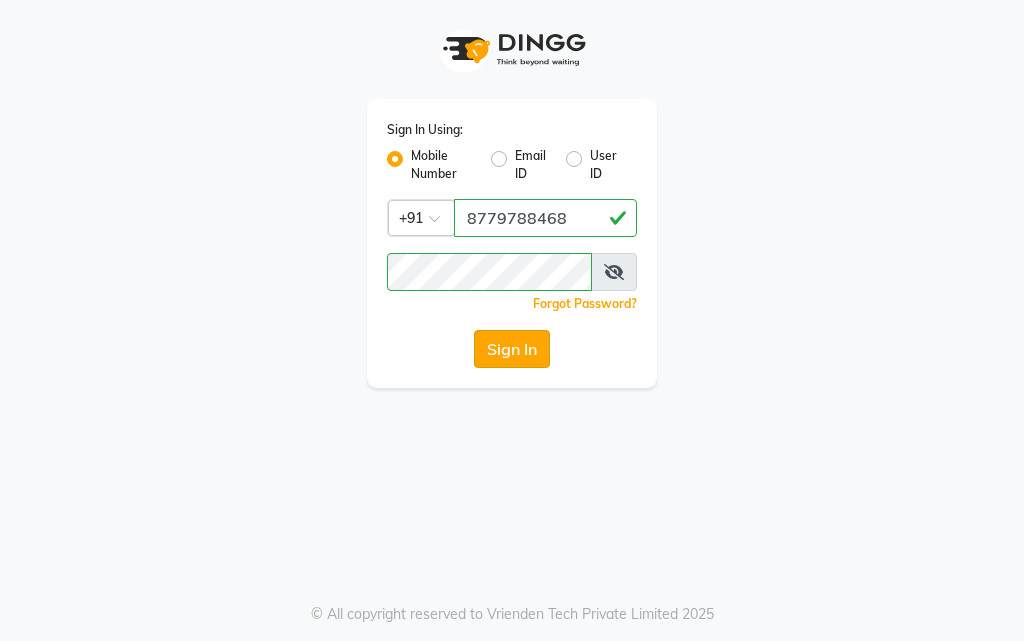 click on "Sign In" 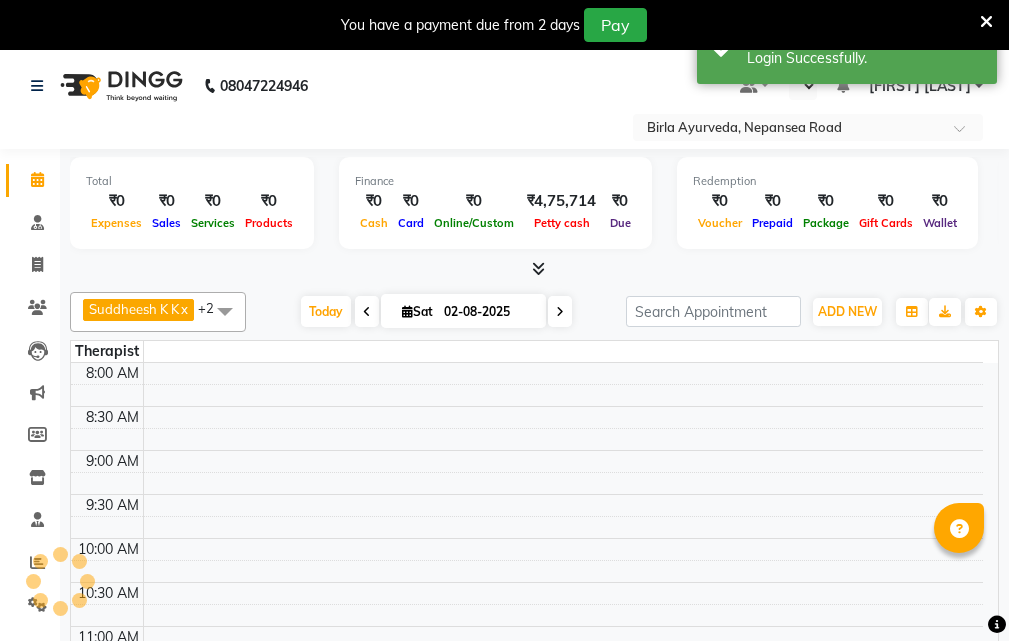 select on "en" 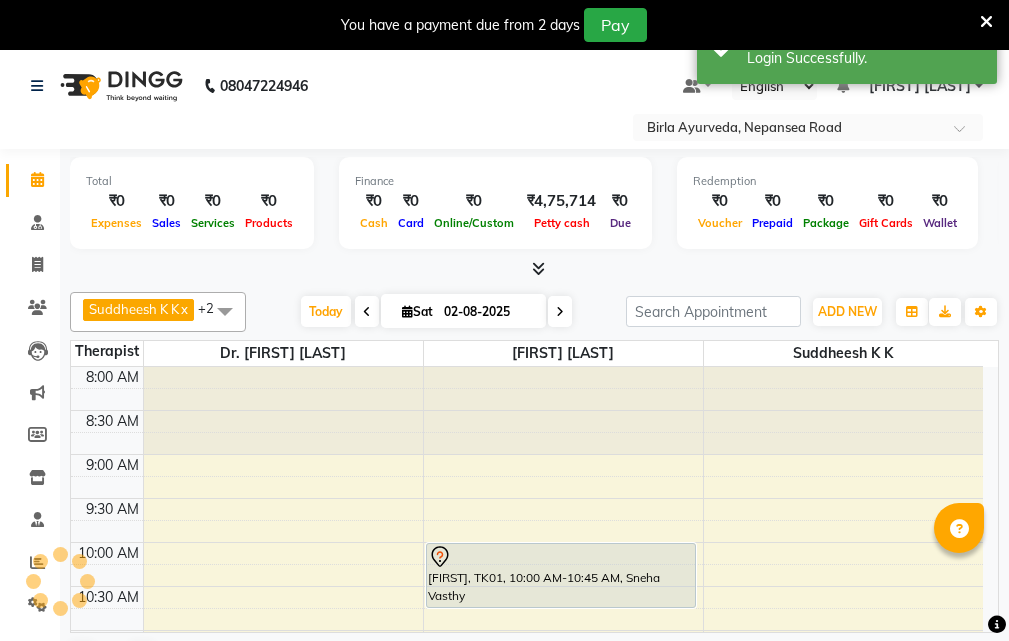 scroll, scrollTop: 0, scrollLeft: 0, axis: both 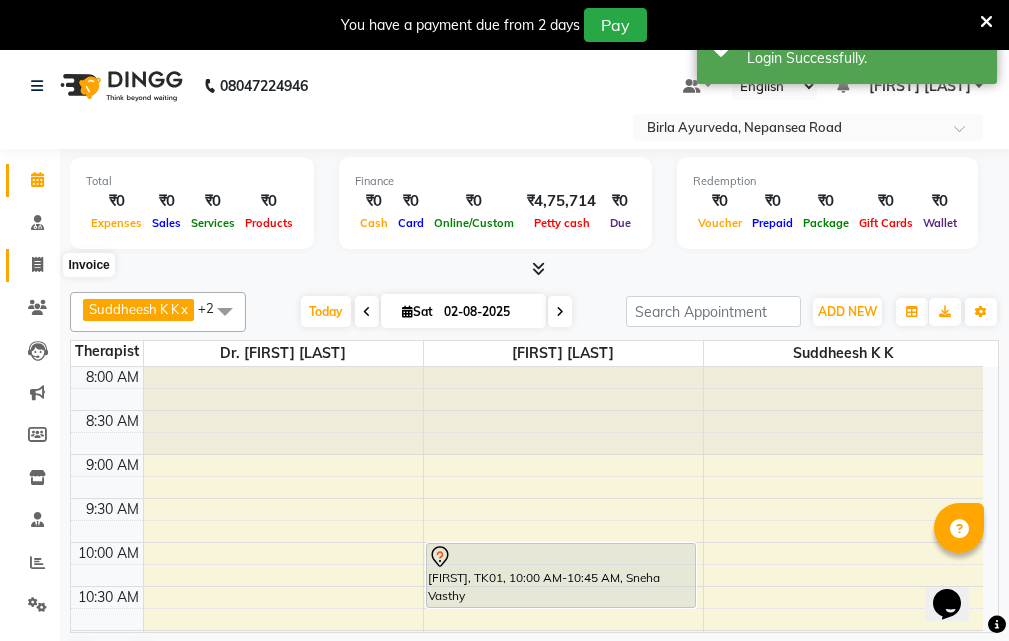 click 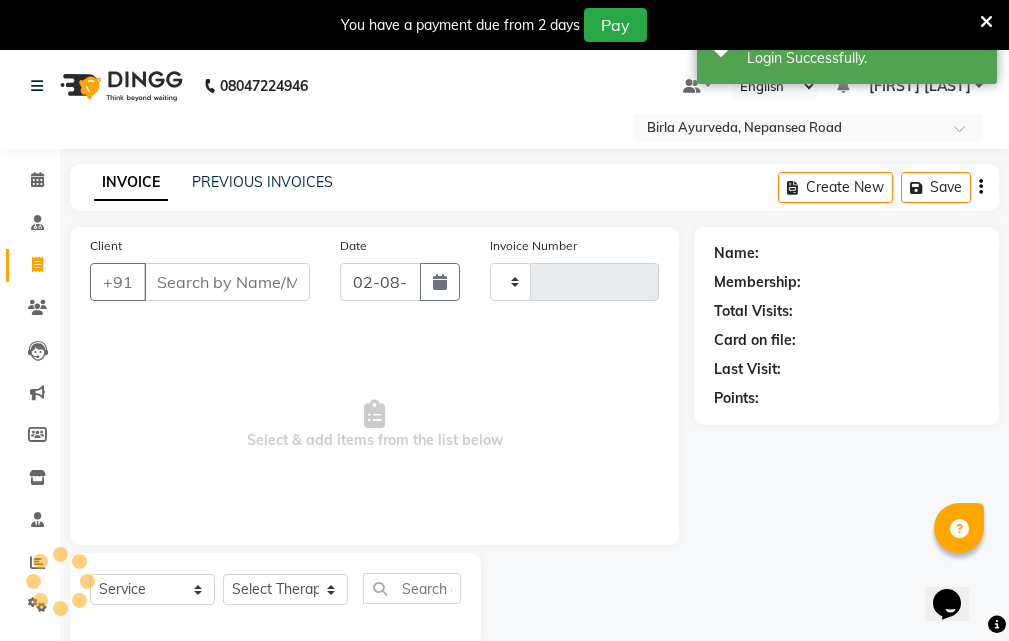 type on "0121" 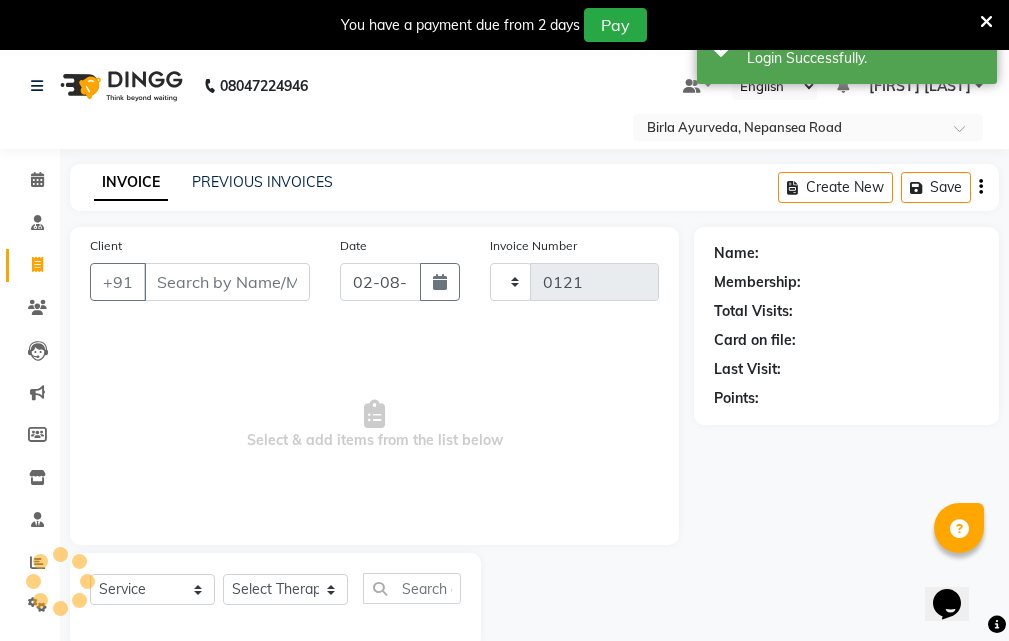 select on "6820" 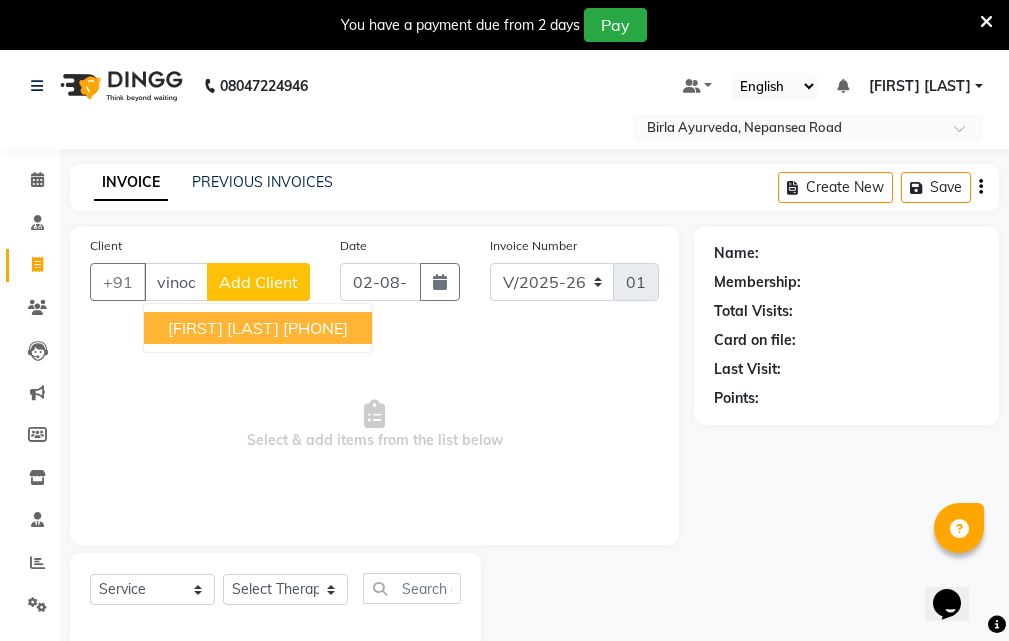 click on "[PHONE]" at bounding box center [315, 328] 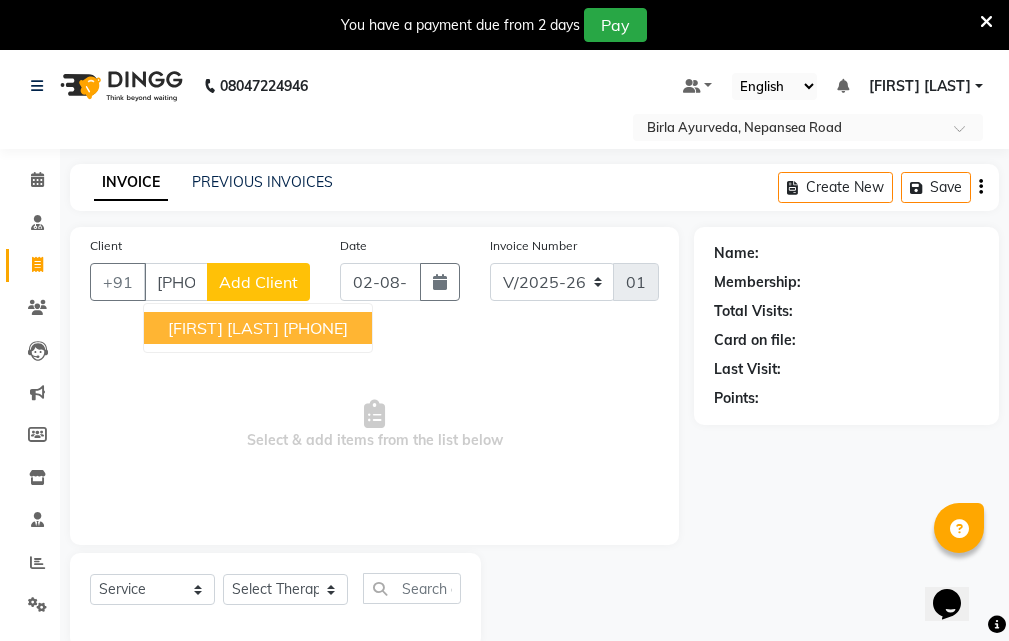 type on "[PHONE]" 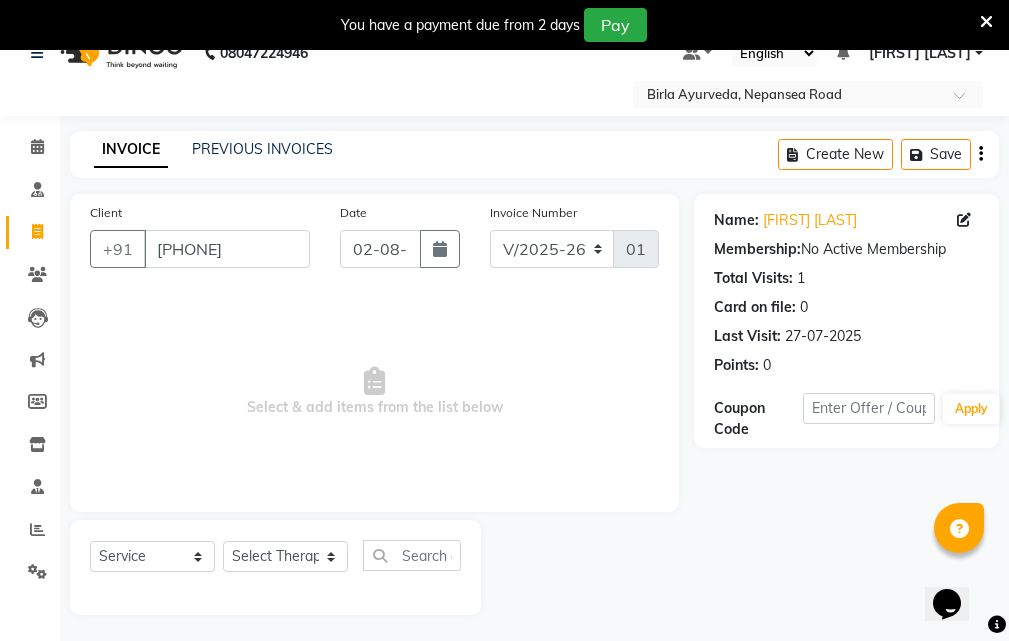 scroll, scrollTop: 50, scrollLeft: 0, axis: vertical 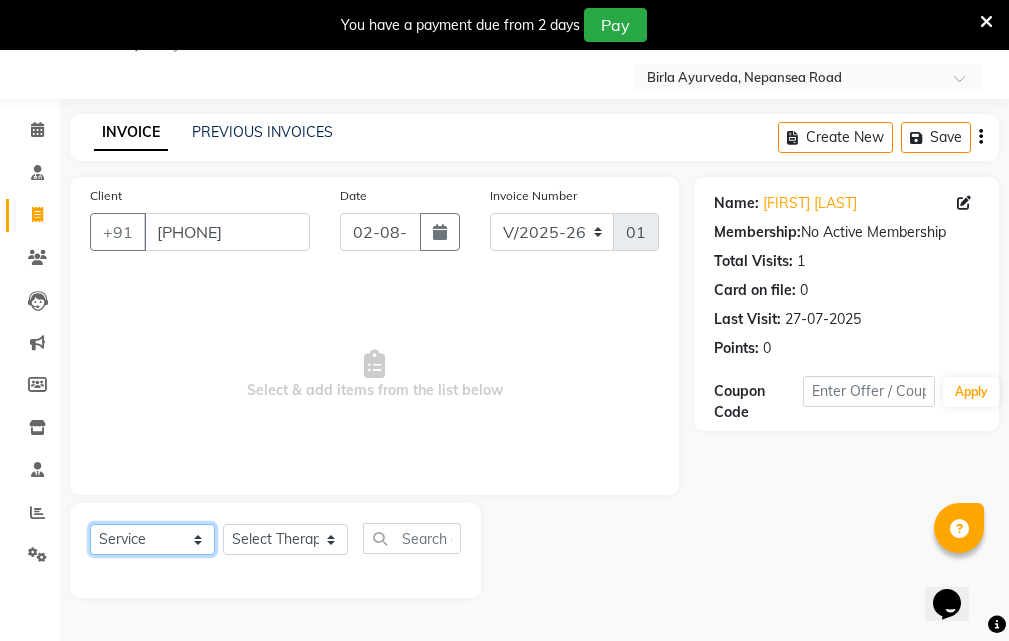 click on "Select  Service  Product  Membership  Package Voucher Prepaid Gift Card" 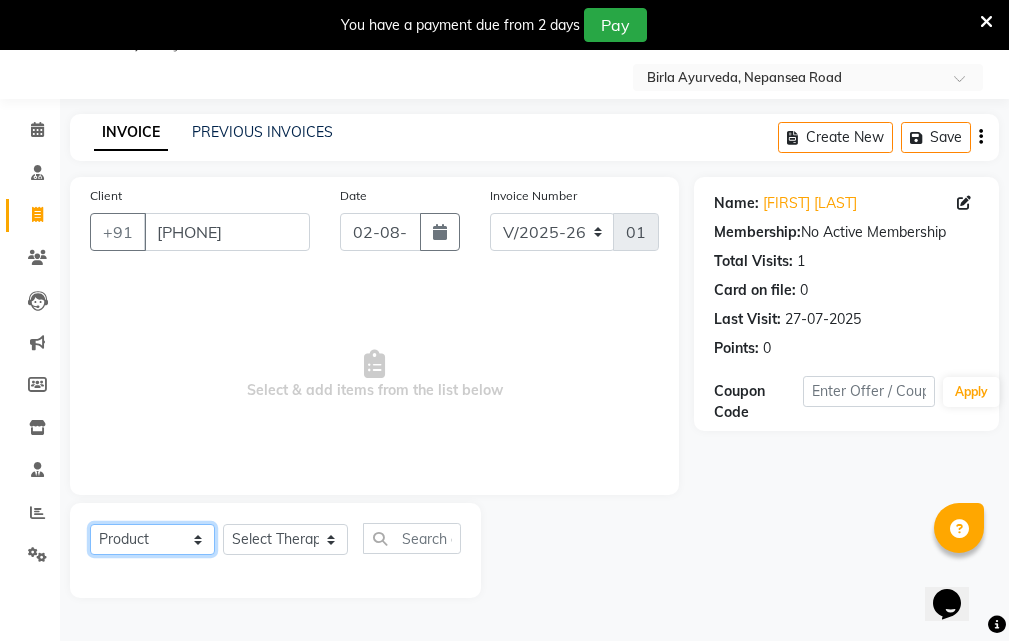 click on "Select  Service  Product  Membership  Package Voucher Prepaid Gift Card" 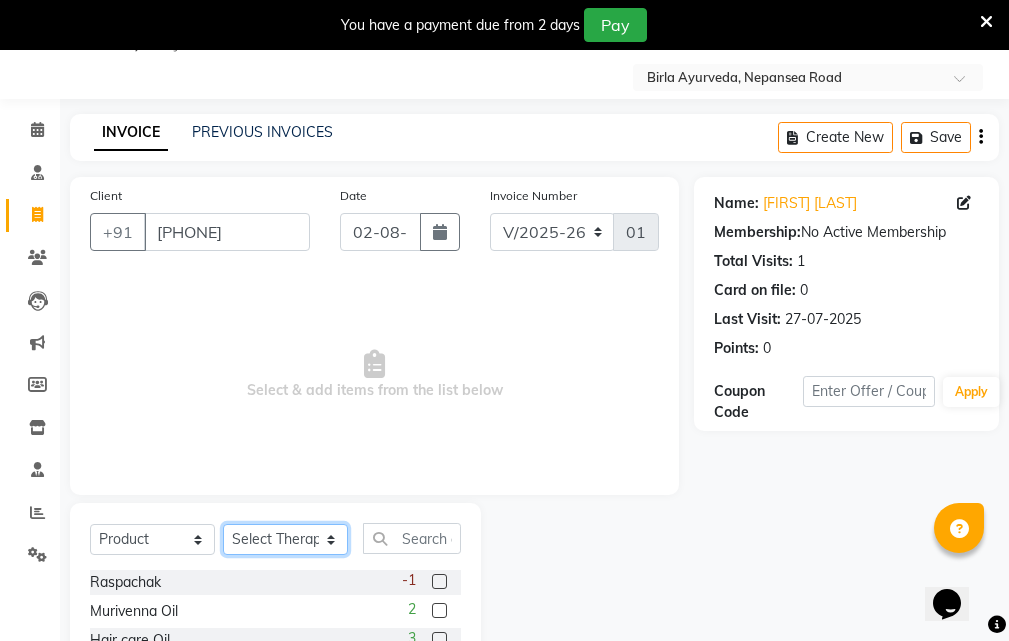 click on "Select Therapist Abhijeet Jadhav Amala Mary Amrutha S Anita Khatke Aparna Sathe Athar Shaikh Athul N. P. Deepali Gaikwad Dr. Chaitali Deshmukh Dr. Hakima Dr. Mamta Naidu Ishwar Pawar Jainy M R Janhavi Taloskar KAMAL NIKAM Kavita Ambatkar Kavita Pasi Kiran M S Latika Sawant Leenamol Joseph Manager Nijosh M V Pooja Mohite Priya Mishra Rajimon Gopalan RATHEESH KUMAR G KURUP Rizwana Saudagar Sachin Subhash Sarath B Shali K M Shani K Shivprasad Suddheesh K K Suman Behal Sunil Wankhade Sunita Fernandes Swati Tanvi  Yogesh Parab" 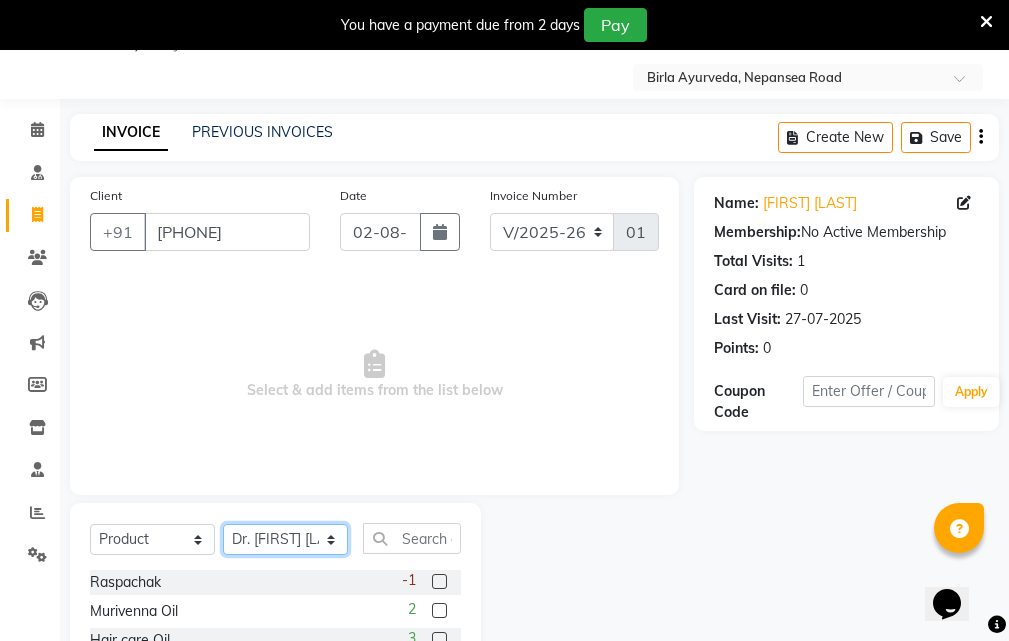 click on "Select Therapist Abhijeet Jadhav Amala Mary Amrutha S Anita Khatke Aparna Sathe Athar Shaikh Athul N. P. Deepali Gaikwad Dr. Chaitali Deshmukh Dr. Hakima Dr. Mamta Naidu Ishwar Pawar Jainy M R Janhavi Taloskar KAMAL NIKAM Kavita Ambatkar Kavita Pasi Kiran M S Latika Sawant Leenamol Joseph Manager Nijosh M V Pooja Mohite Priya Mishra Rajimon Gopalan RATHEESH KUMAR G KURUP Rizwana Saudagar Sachin Subhash Sarath B Shali K M Shani K Shivprasad Suddheesh K K Suman Behal Sunil Wankhade Sunita Fernandes Swati Tanvi  Yogesh Parab" 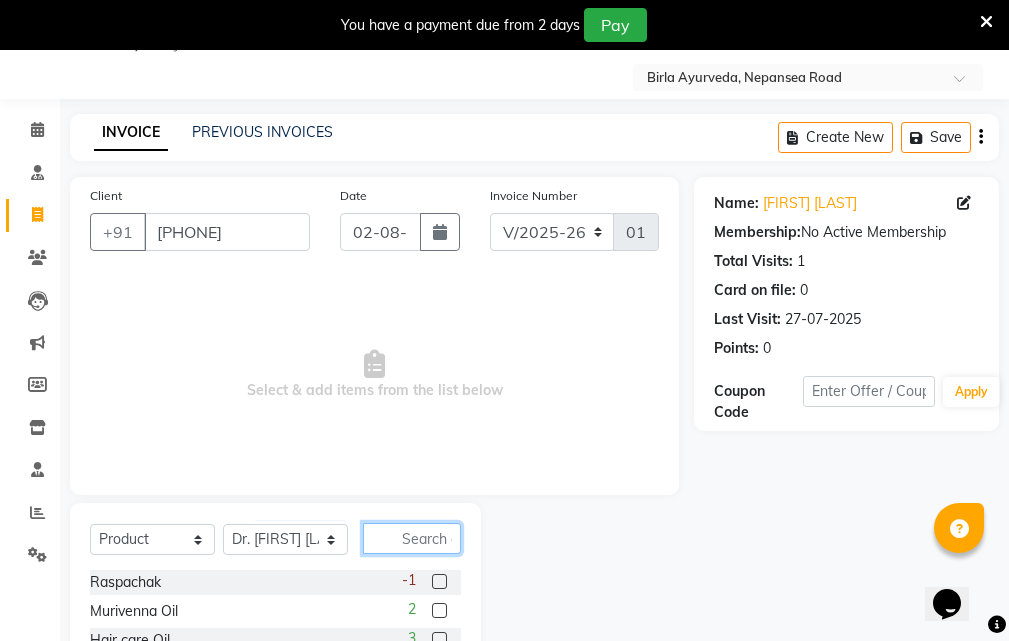 click 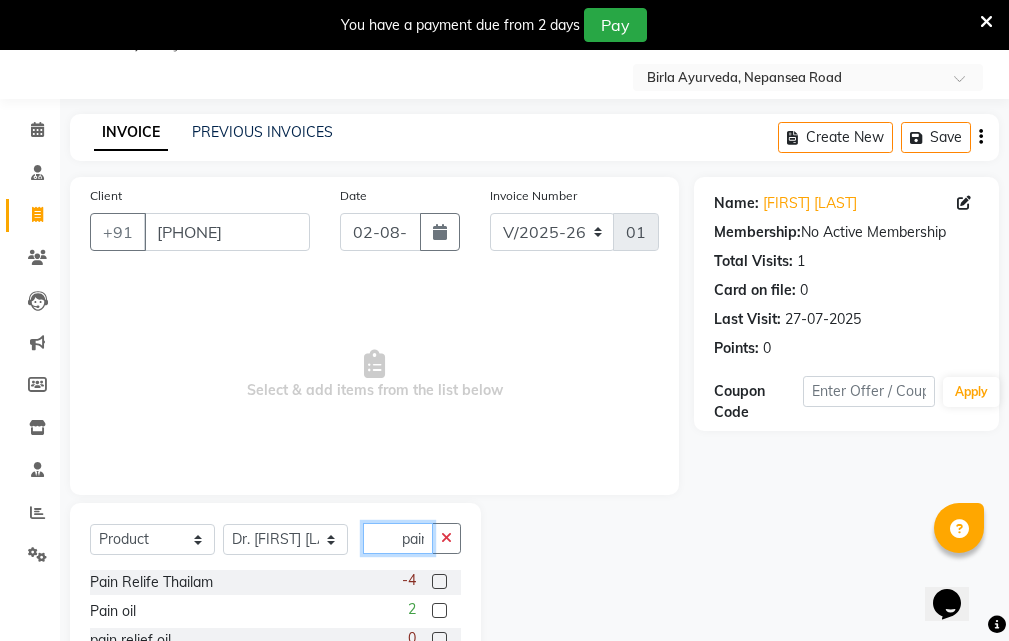 scroll, scrollTop: 0, scrollLeft: 5, axis: horizontal 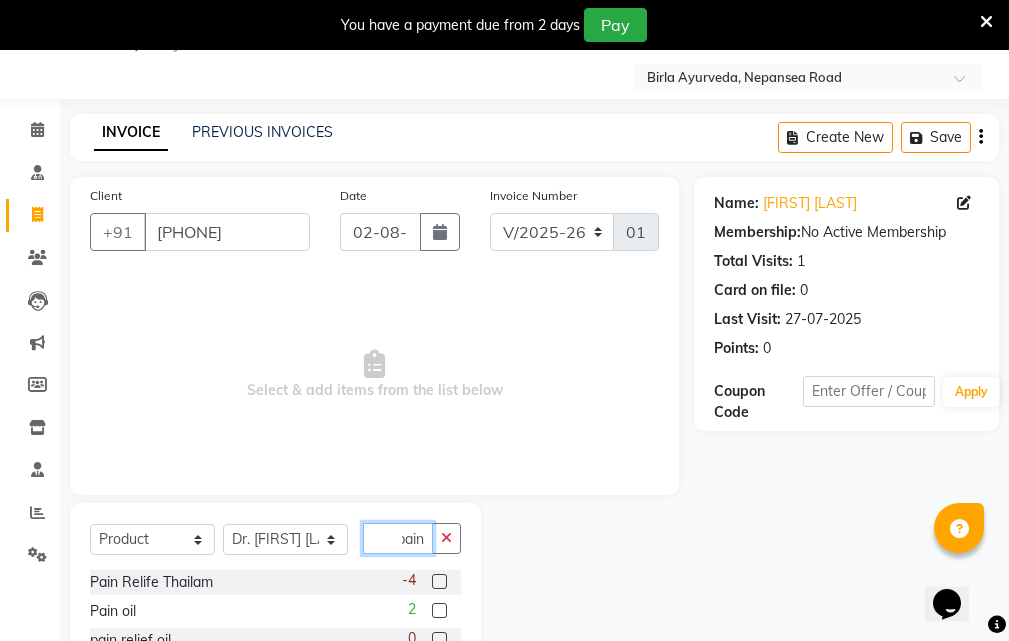 type on "pain" 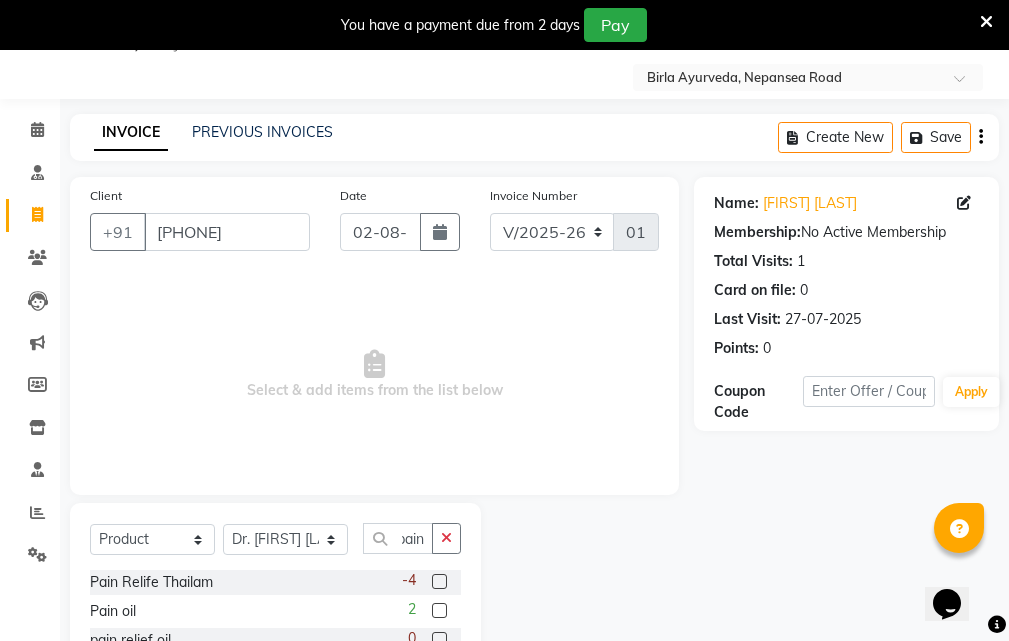 scroll, scrollTop: 0, scrollLeft: 0, axis: both 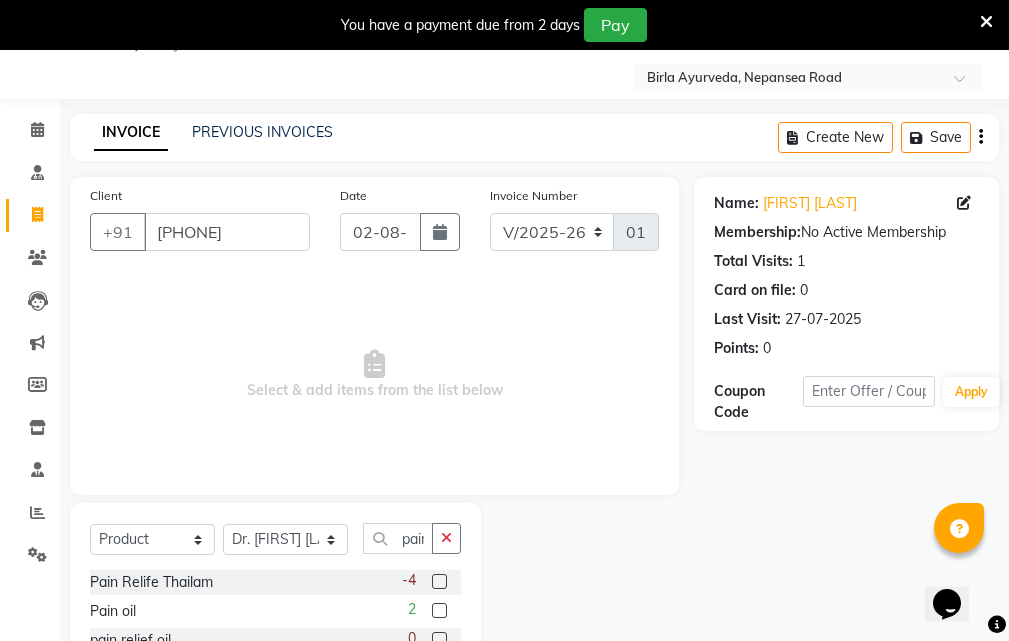 click 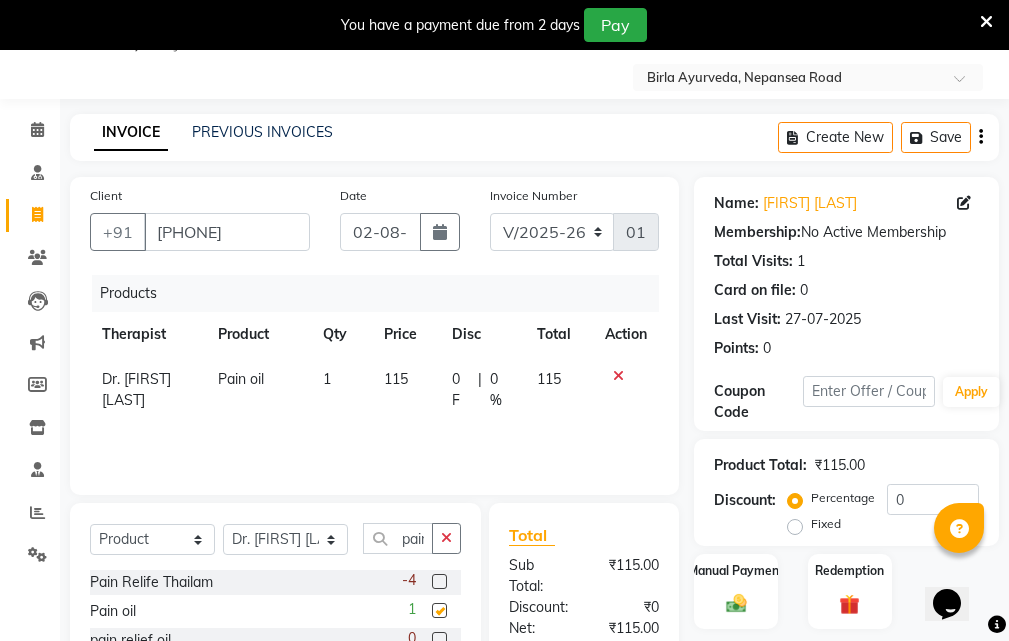 checkbox on "false" 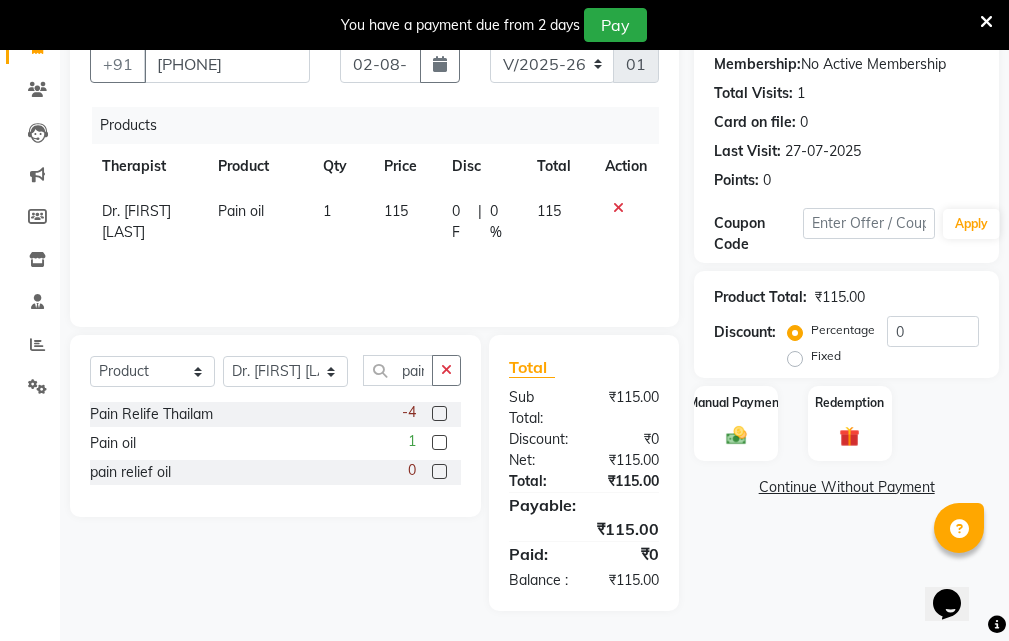 scroll, scrollTop: 239, scrollLeft: 0, axis: vertical 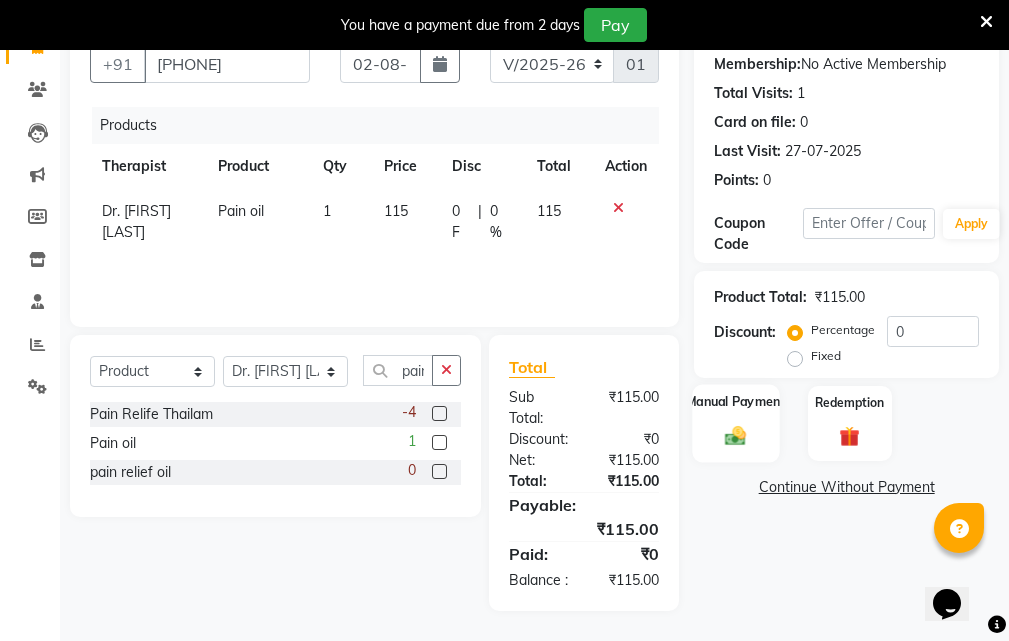 click 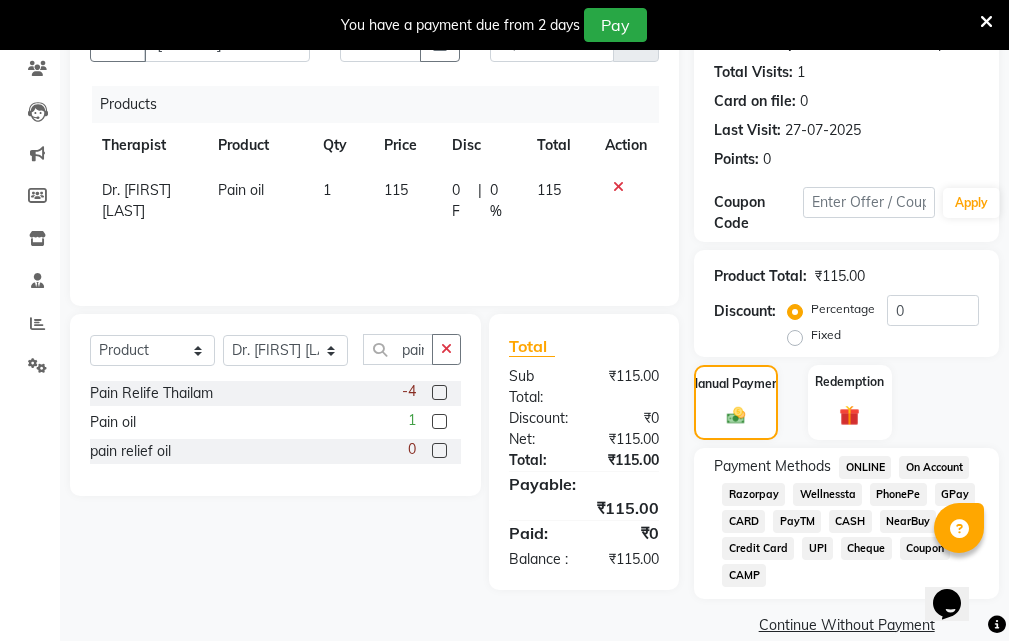 click on "CASH" 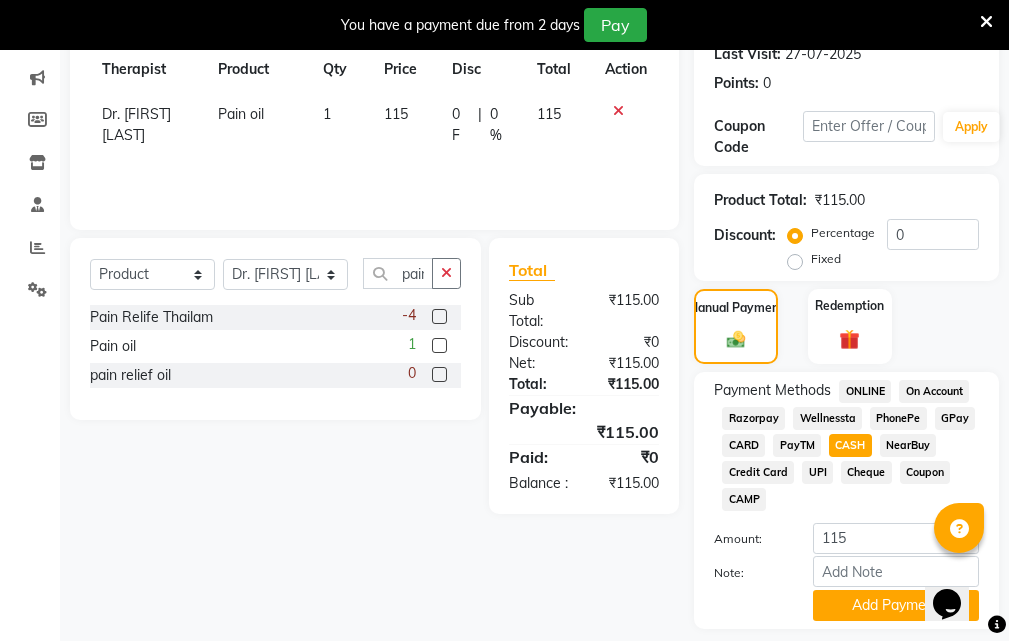 scroll, scrollTop: 374, scrollLeft: 0, axis: vertical 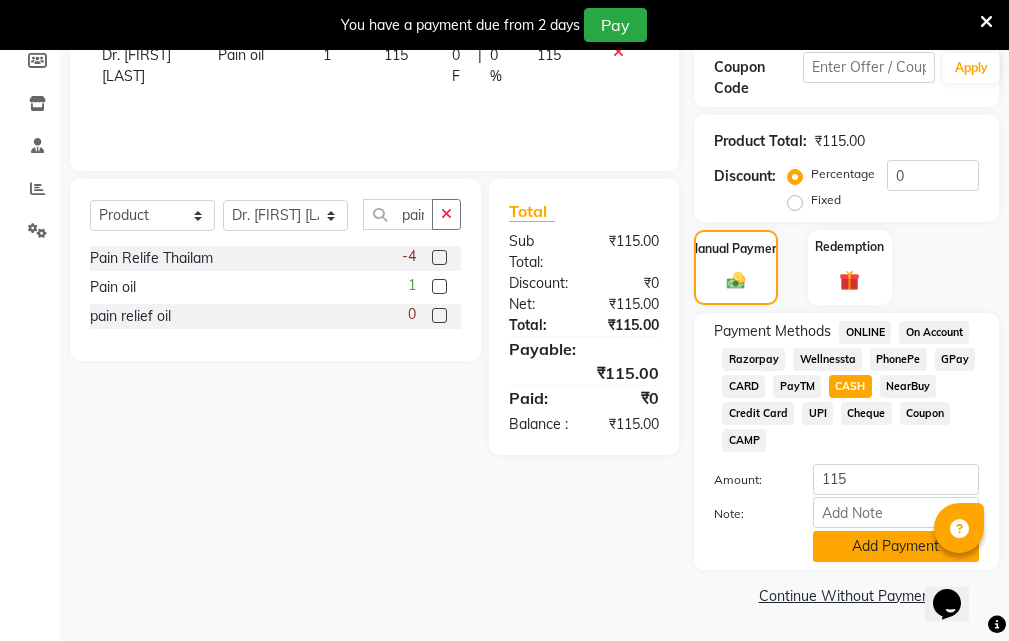 click on "Add Payment" 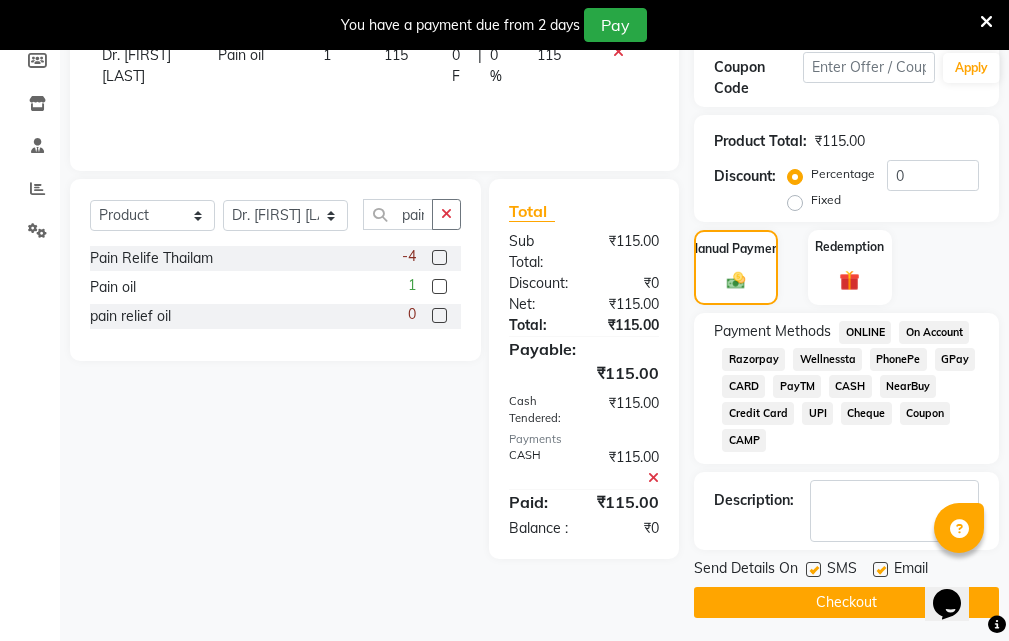 click on "Checkout" 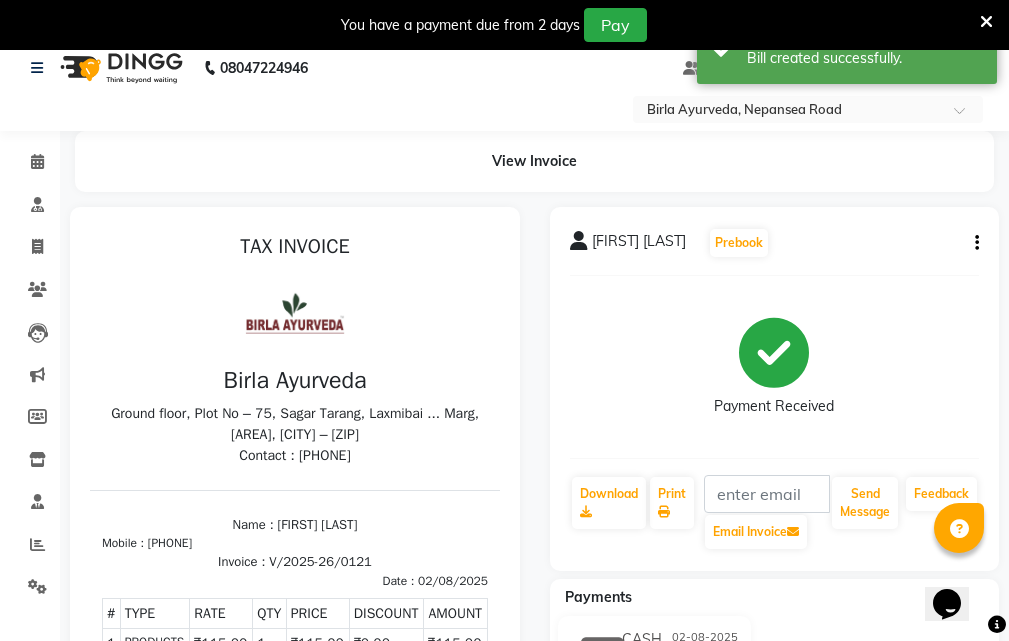 scroll, scrollTop: 0, scrollLeft: 0, axis: both 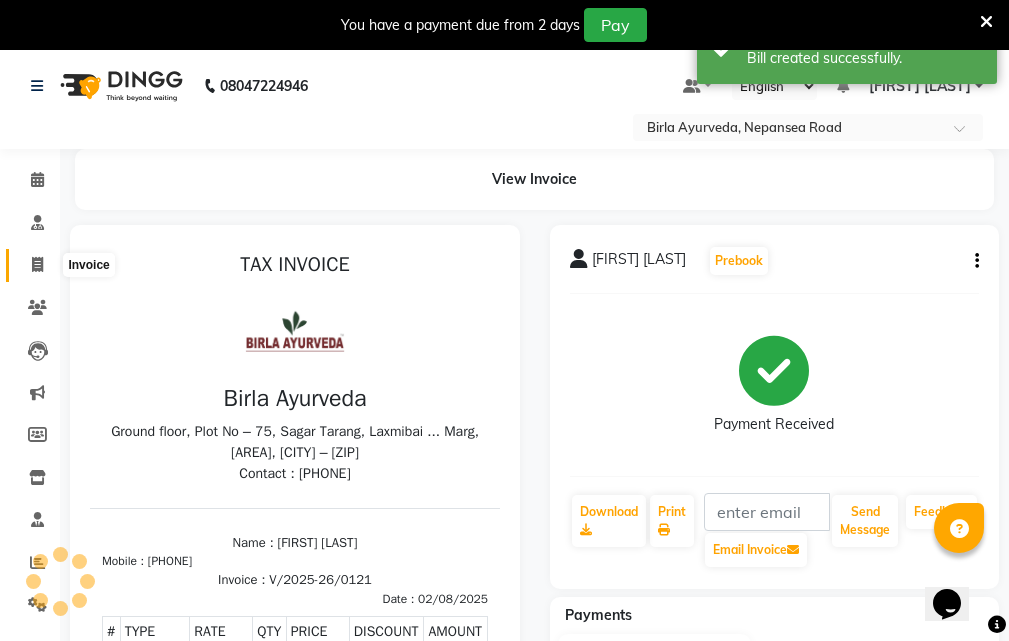 click 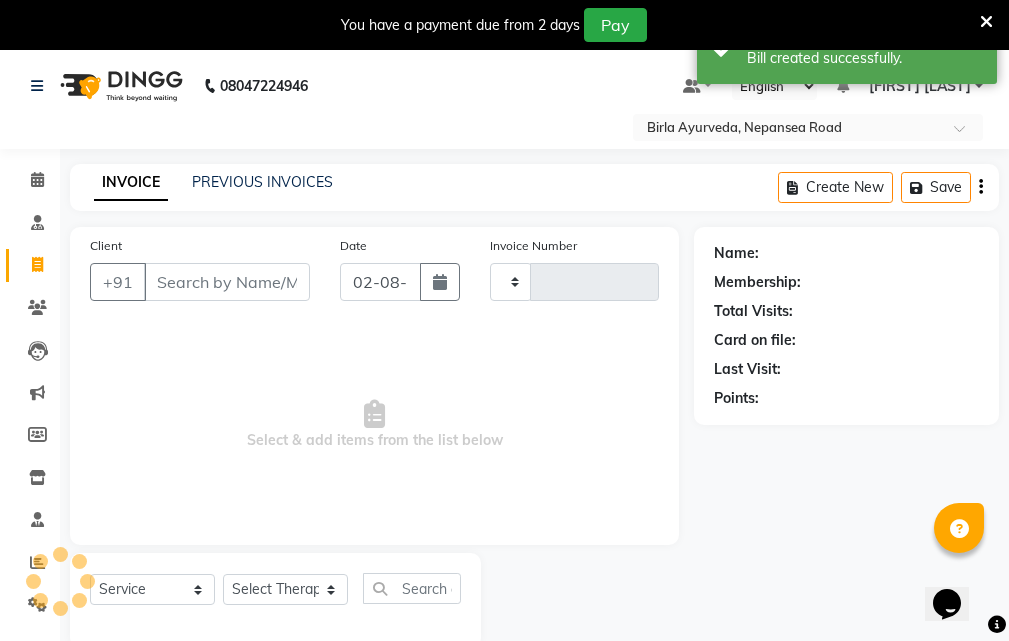 scroll, scrollTop: 50, scrollLeft: 0, axis: vertical 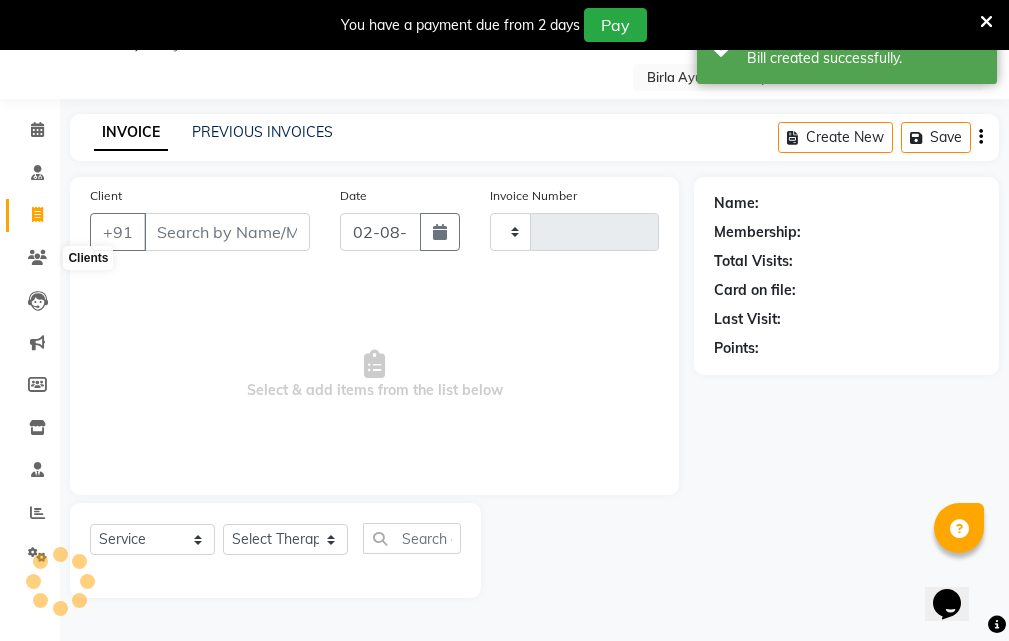 type on "0122" 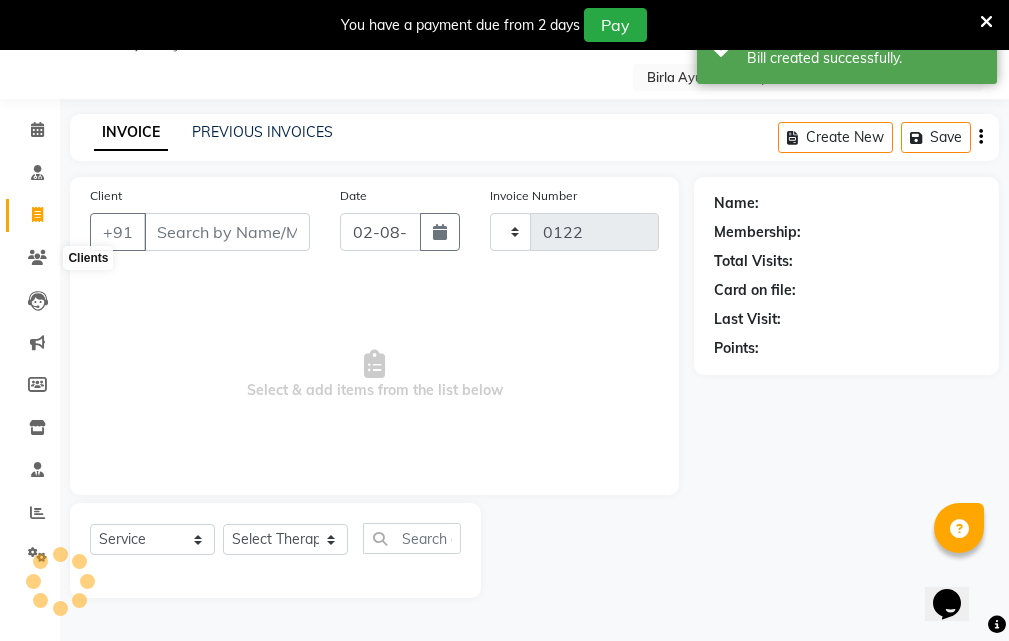 select on "6820" 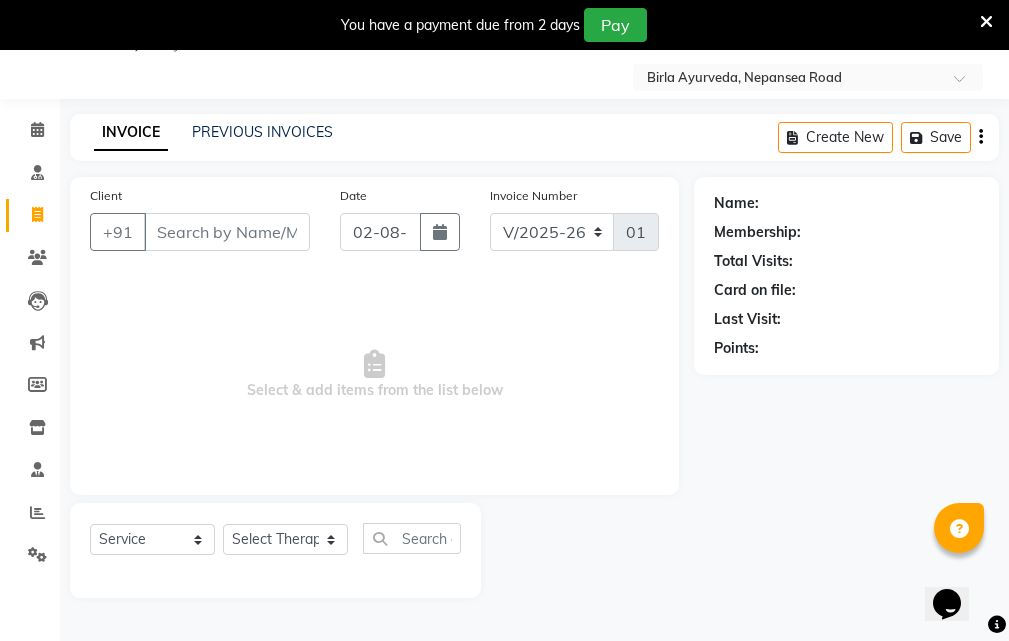 click on "Client" at bounding box center [227, 232] 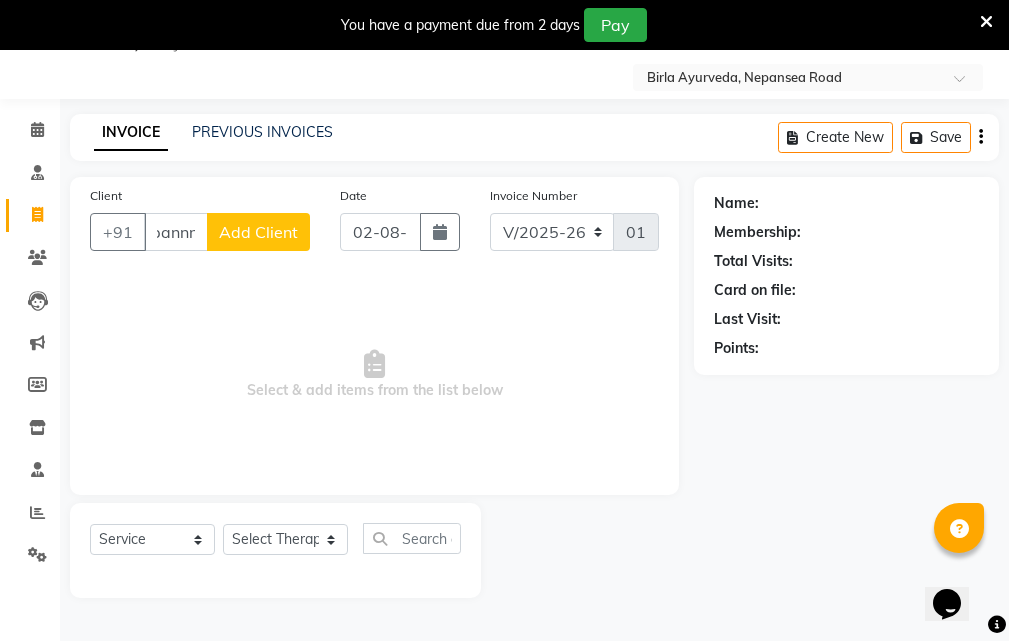 scroll, scrollTop: 0, scrollLeft: 16, axis: horizontal 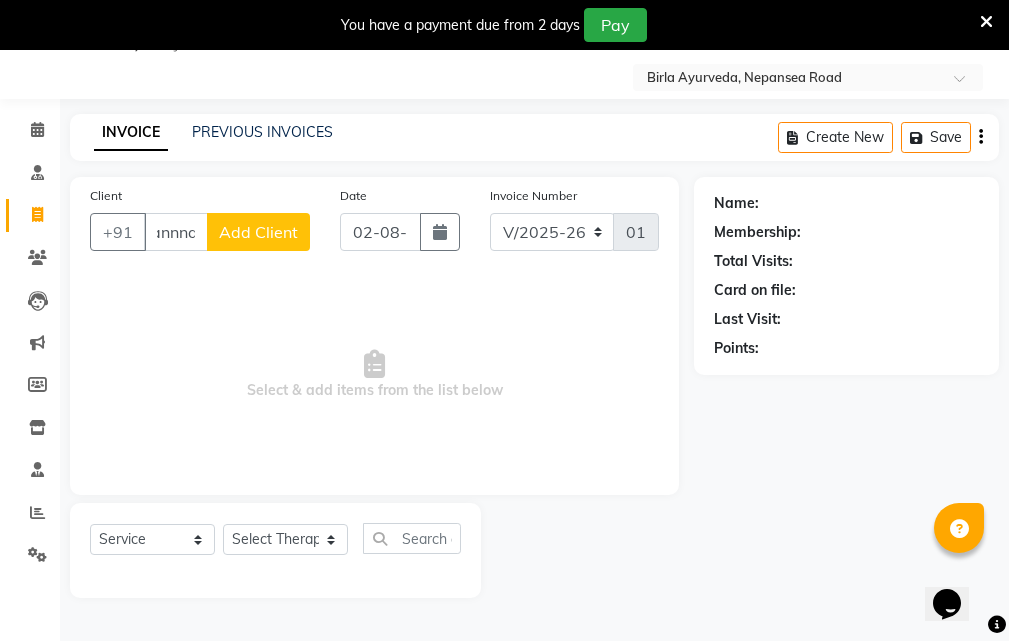 type on "pannna" 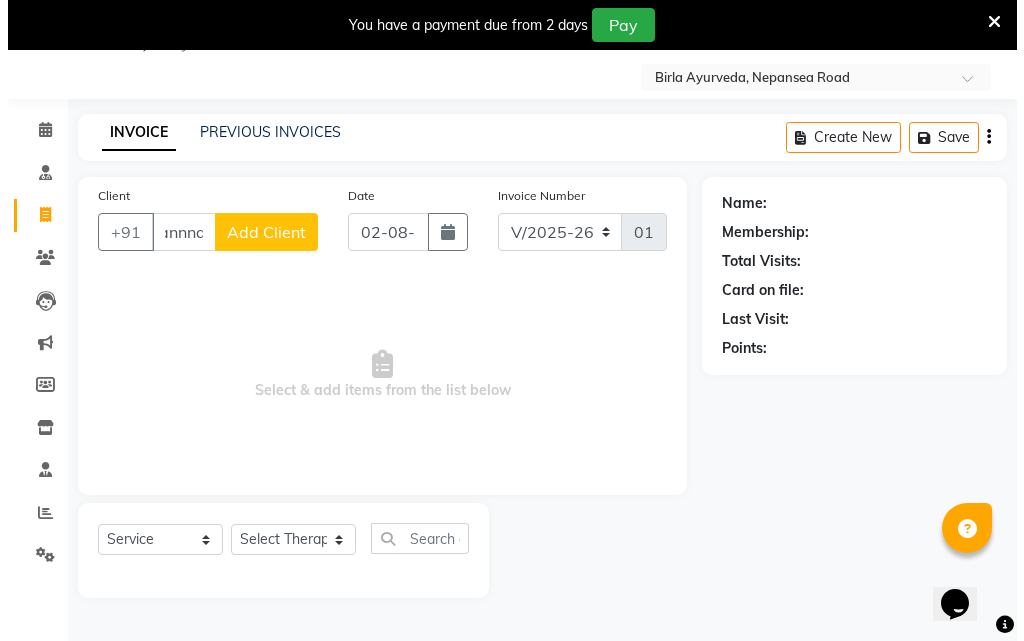scroll, scrollTop: 0, scrollLeft: 0, axis: both 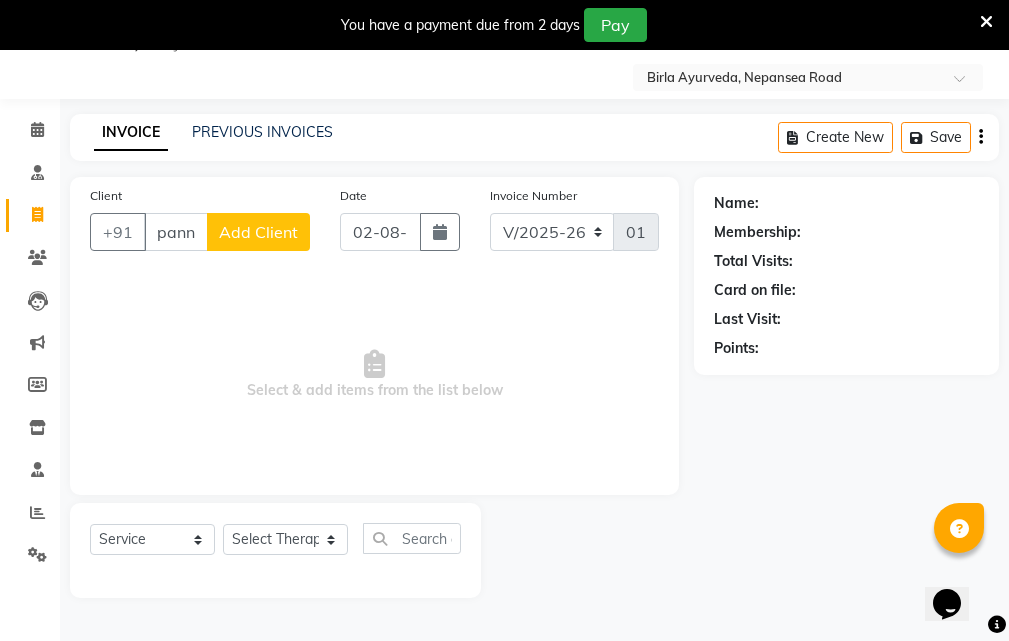 click on "Add Client" 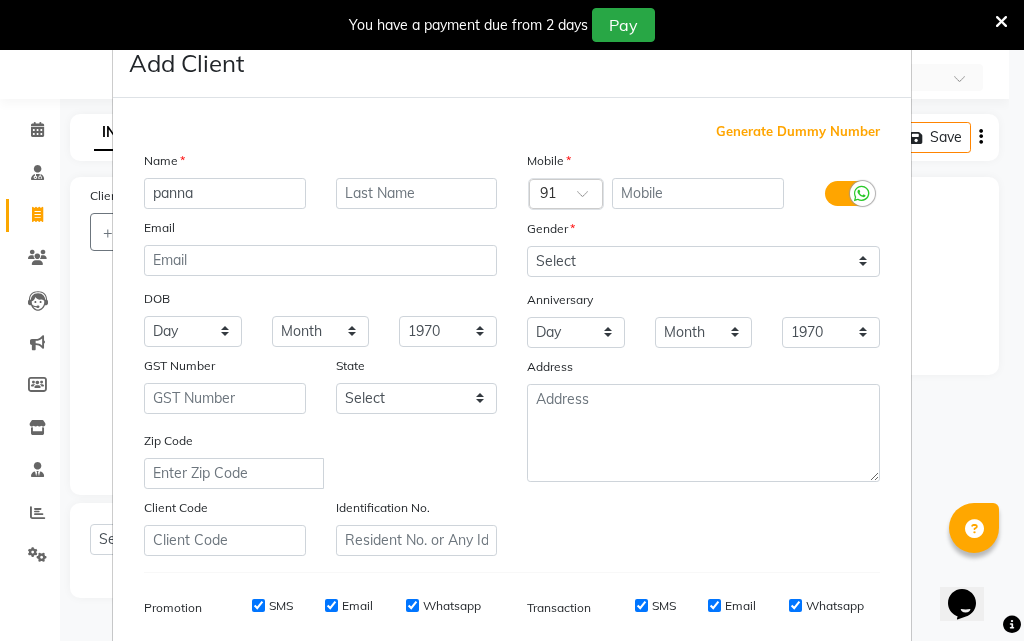 type on "panna" 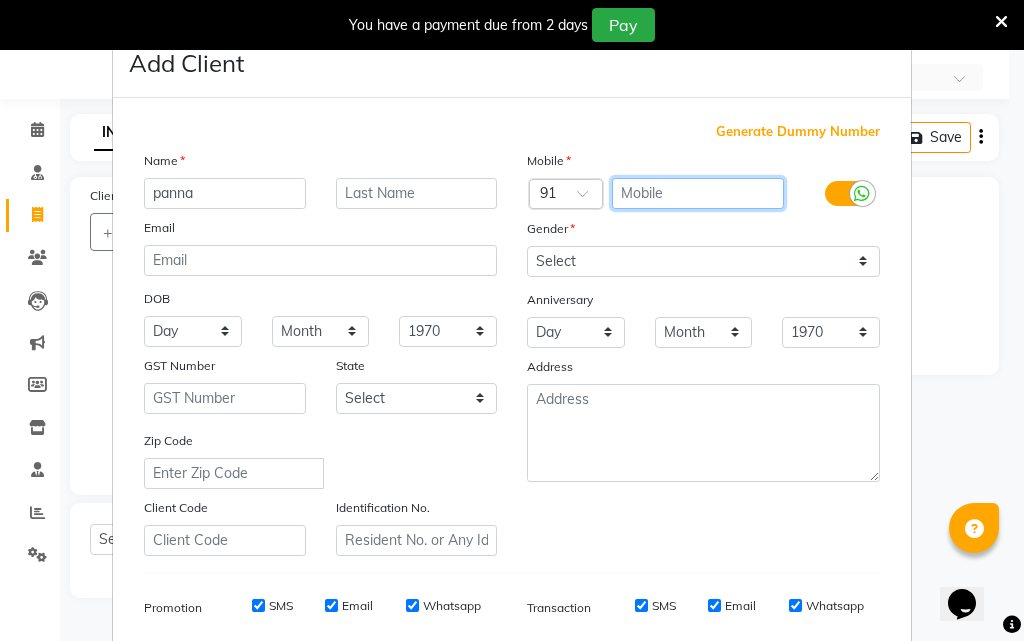 click at bounding box center (698, 193) 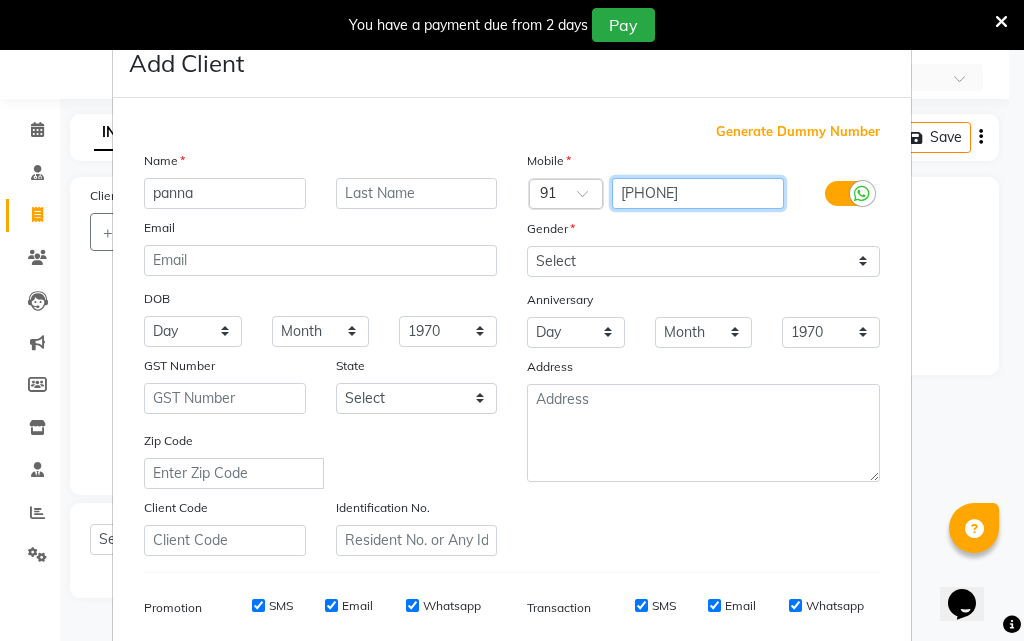 type on "[PHONE]" 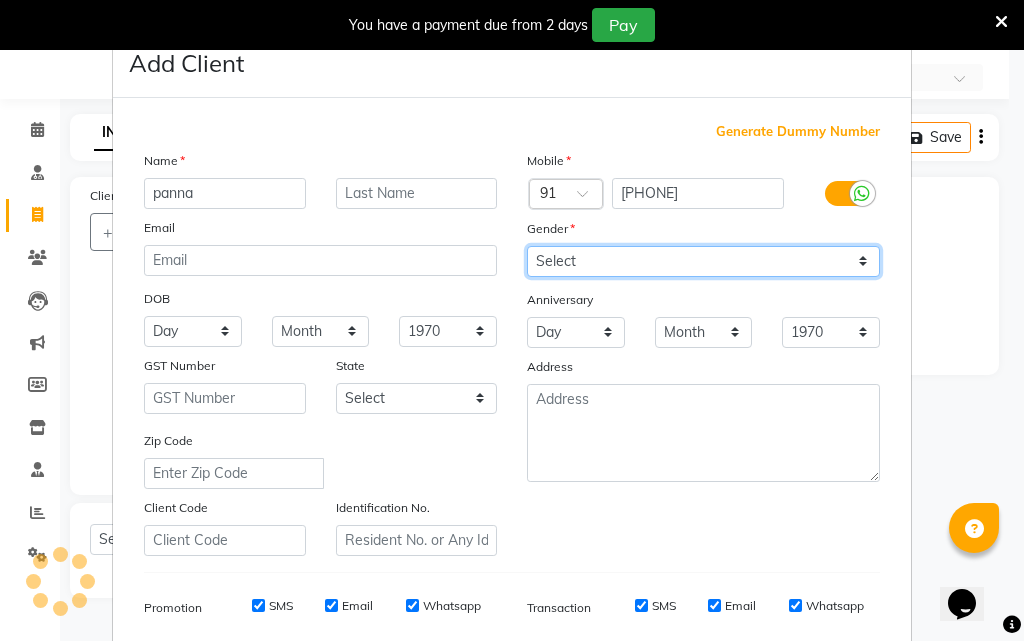 click on "Select Male Female Other Prefer Not To Say" at bounding box center (703, 261) 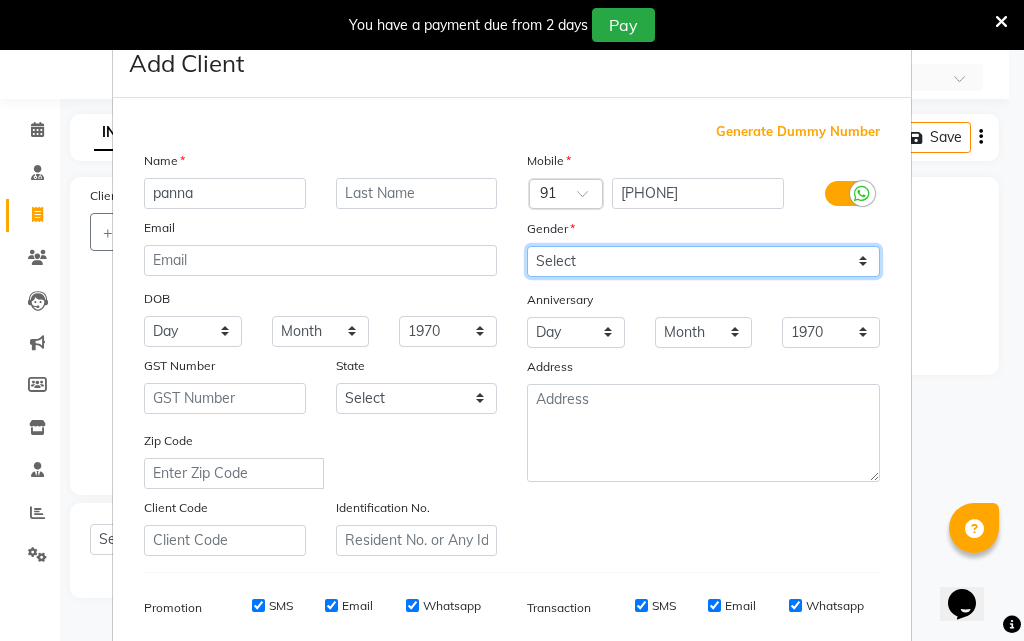 select on "female" 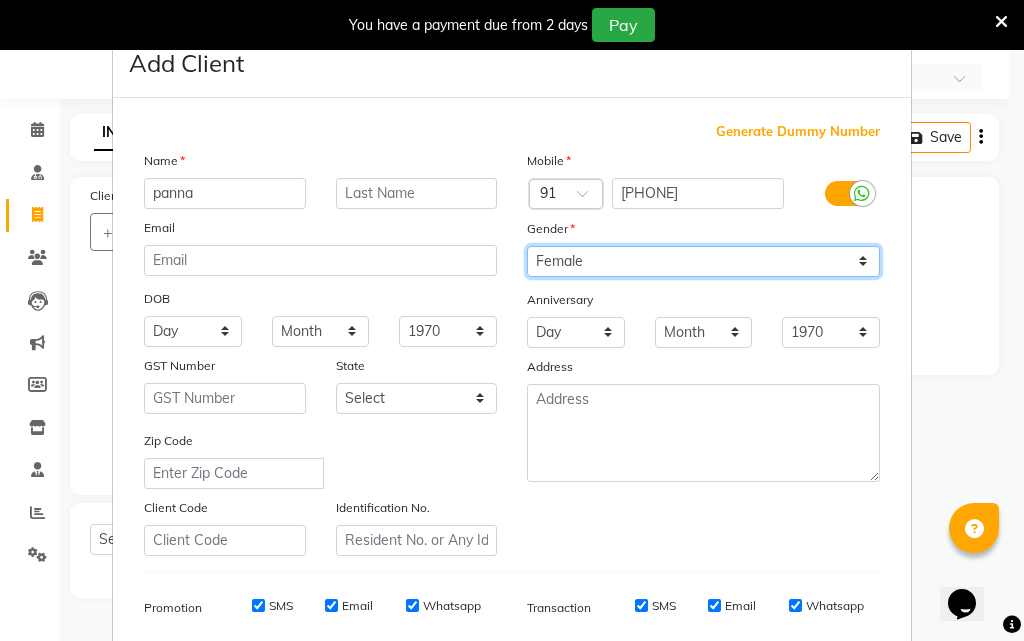 click on "Select Male Female Other Prefer Not To Say" at bounding box center (703, 261) 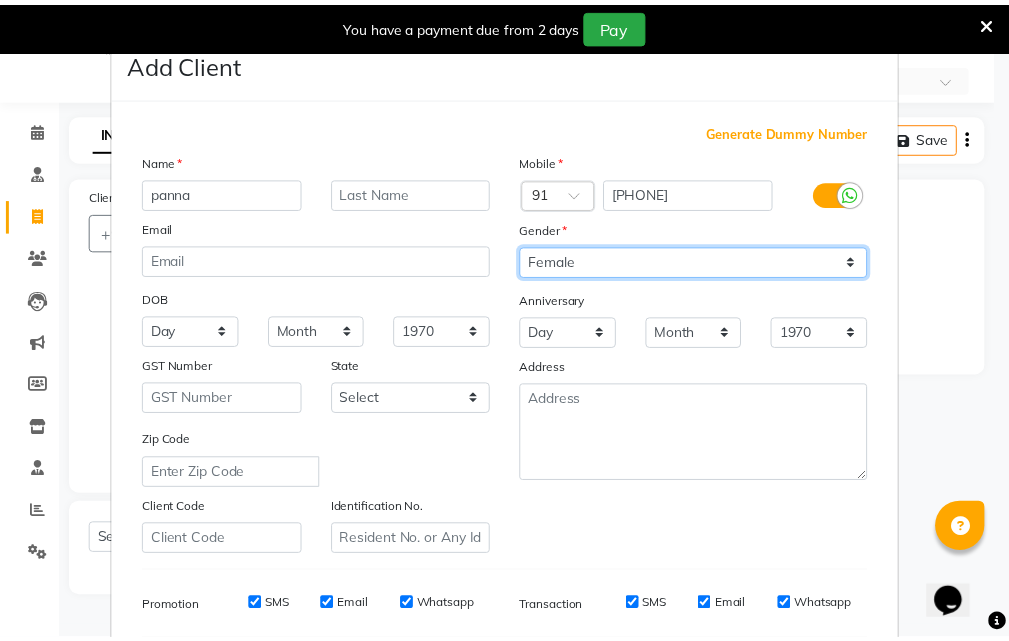 scroll, scrollTop: 282, scrollLeft: 0, axis: vertical 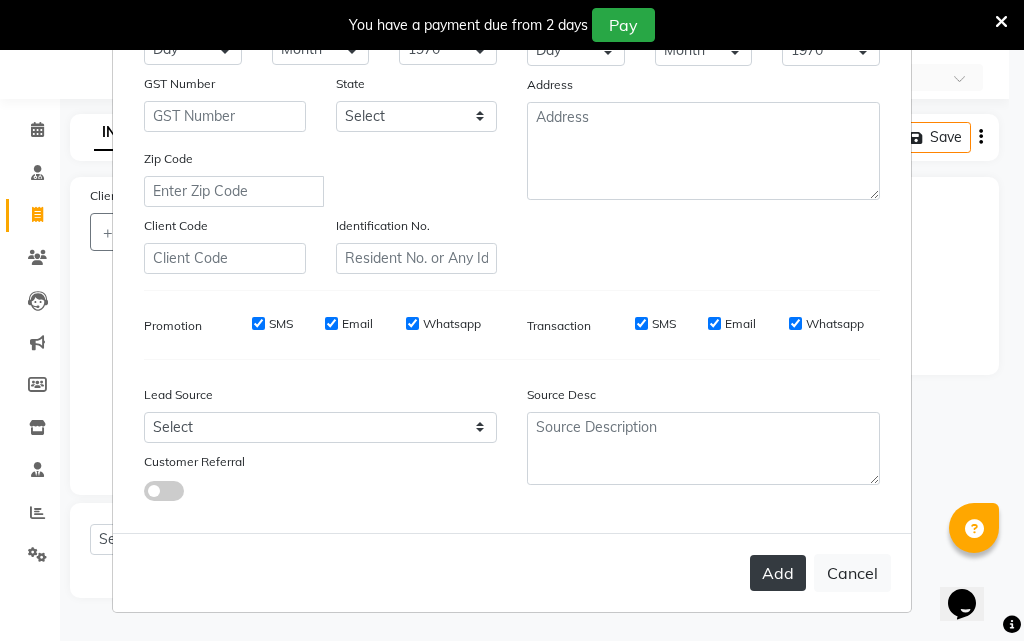 click on "Add" at bounding box center (778, 573) 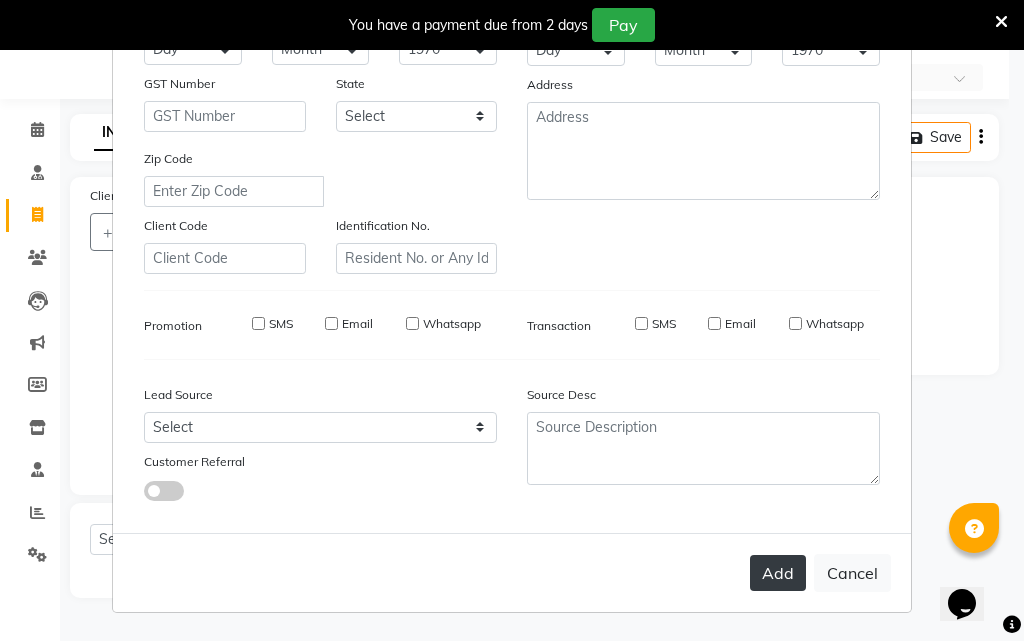 type on "9323506610" 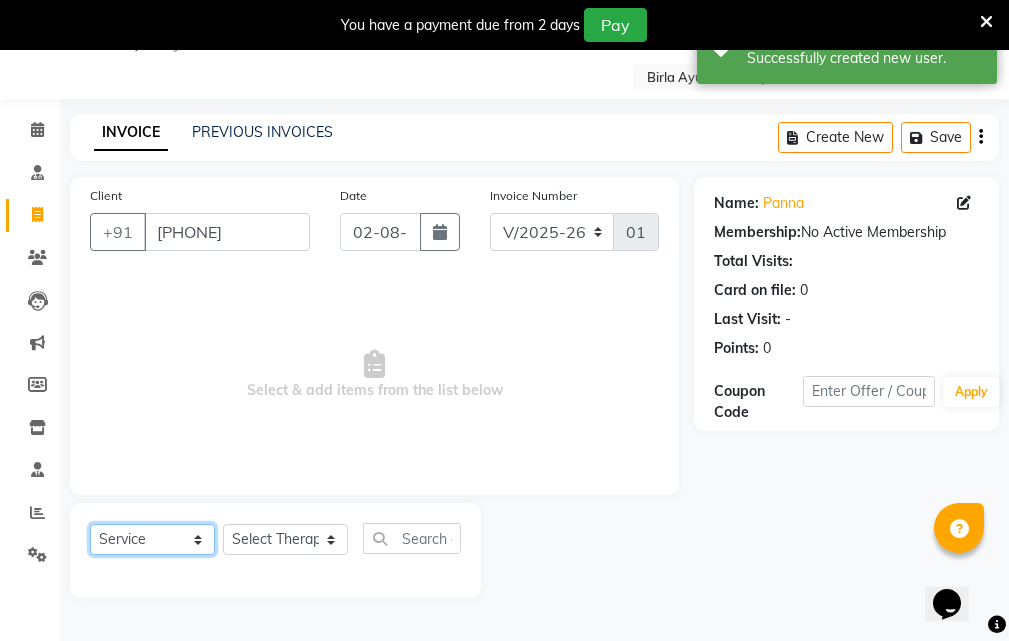 click on "Select  Service  Product  Membership  Package Voucher Prepaid Gift Card" 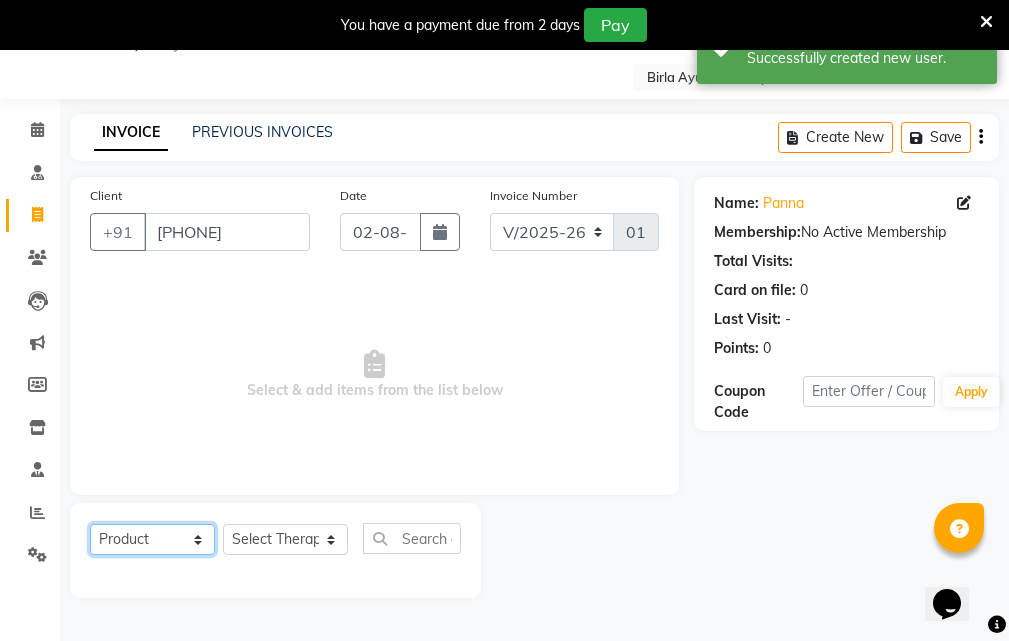 click on "Select  Service  Product  Membership  Package Voucher Prepaid Gift Card" 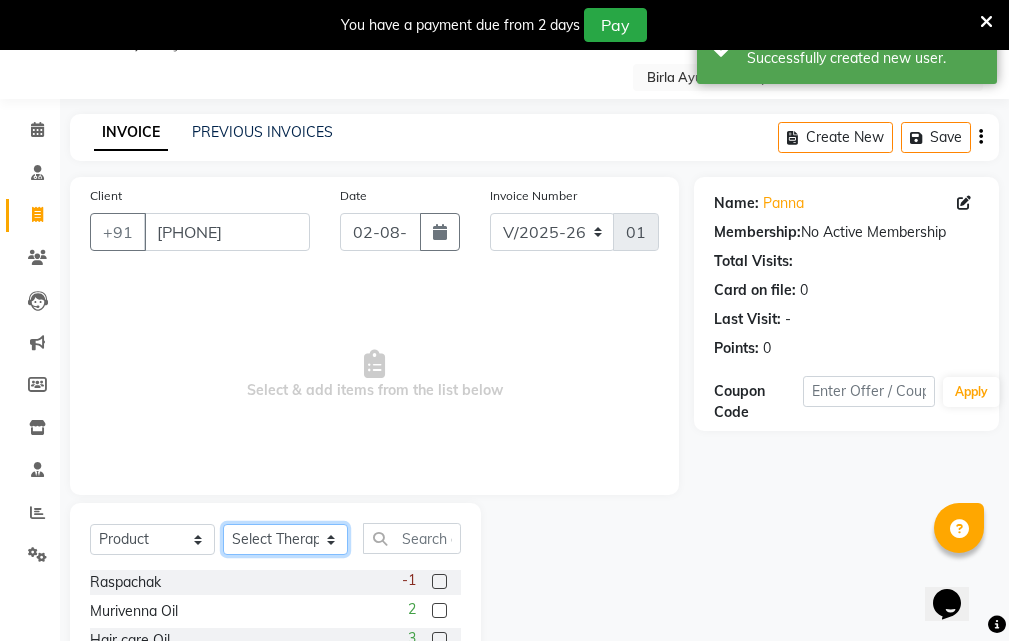 click on "Select Therapist Abhijeet Jadhav Amala Mary Amrutha S Anita Khatke Aparna Sathe Athar Shaikh Athul N. P. Deepali Gaikwad Dr. Chaitali Deshmukh Dr. Hakima Dr. Mamta Naidu Ishwar Pawar Jainy M R Janhavi Taloskar KAMAL NIKAM Kavita Ambatkar Kavita Pasi Kiran M S Latika Sawant Leenamol Joseph Manager Nijosh M V Pooja Mohite Priya Mishra Rajimon Gopalan RATHEESH KUMAR G KURUP Rizwana Saudagar Sachin Subhash Sarath B Shali K M Shani K Shivprasad Suddheesh K K Suman Behal Sunil Wankhade Sunita Fernandes Swati Tanvi  Yogesh Parab" 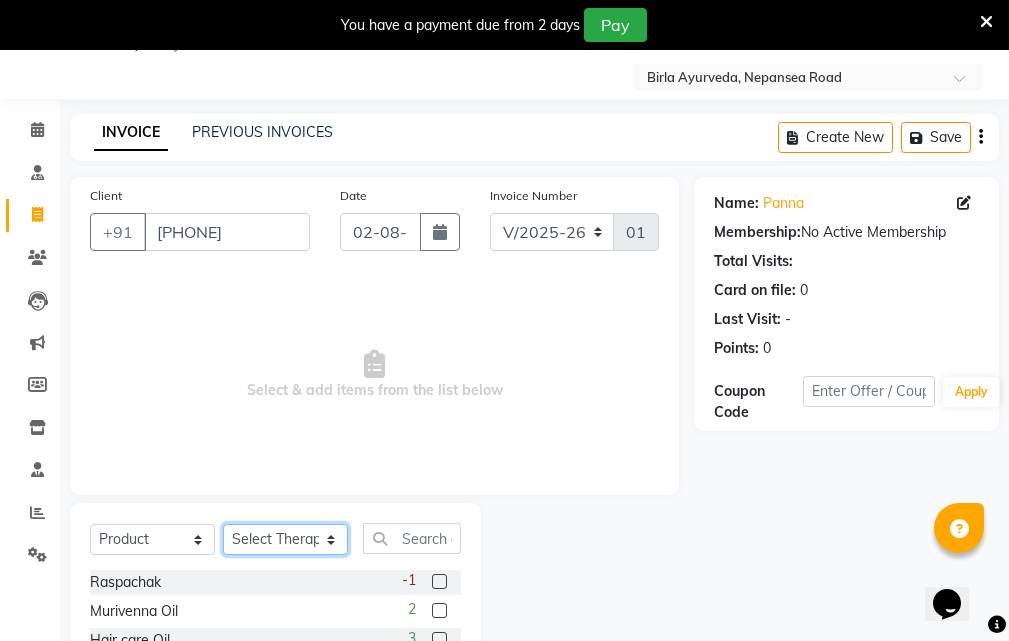 select on "56900" 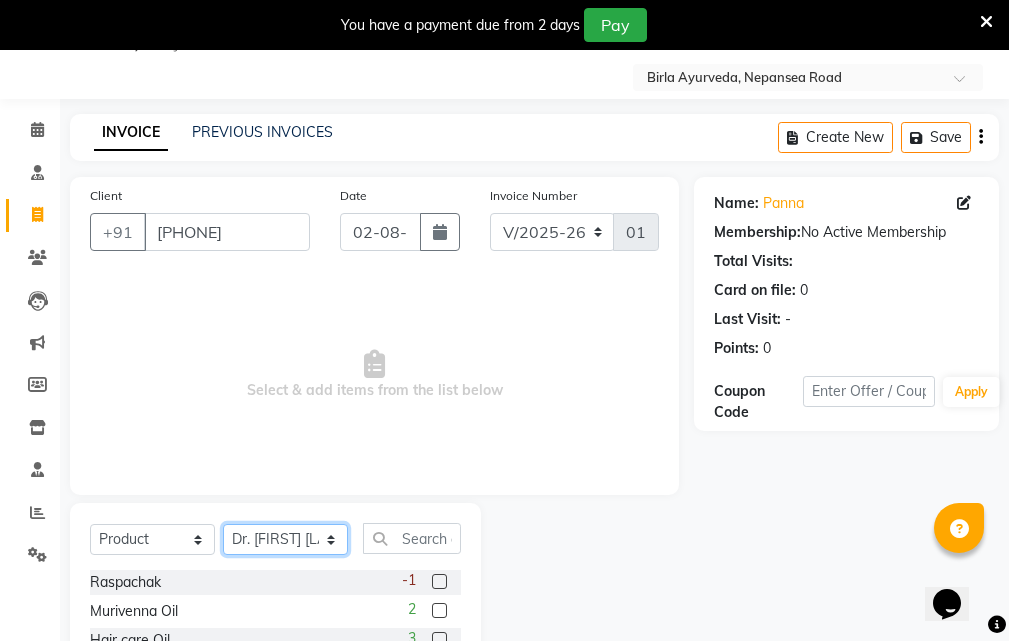 click on "Select Therapist Abhijeet Jadhav Amala Mary Amrutha S Anita Khatke Aparna Sathe Athar Shaikh Athul N. P. Deepali Gaikwad Dr. Chaitali Deshmukh Dr. Hakima Dr. Mamta Naidu Ishwar Pawar Jainy M R Janhavi Taloskar KAMAL NIKAM Kavita Ambatkar Kavita Pasi Kiran M S Latika Sawant Leenamol Joseph Manager Nijosh M V Pooja Mohite Priya Mishra Rajimon Gopalan RATHEESH KUMAR G KURUP Rizwana Saudagar Sachin Subhash Sarath B Shali K M Shani K Shivprasad Suddheesh K K Suman Behal Sunil Wankhade Sunita Fernandes Swati Tanvi  Yogesh Parab" 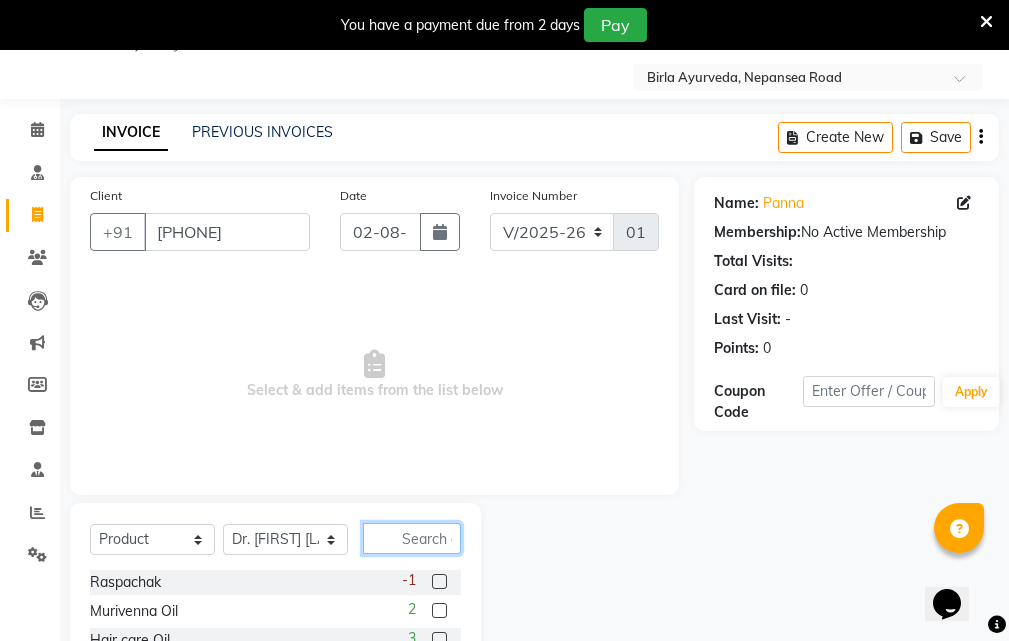 click 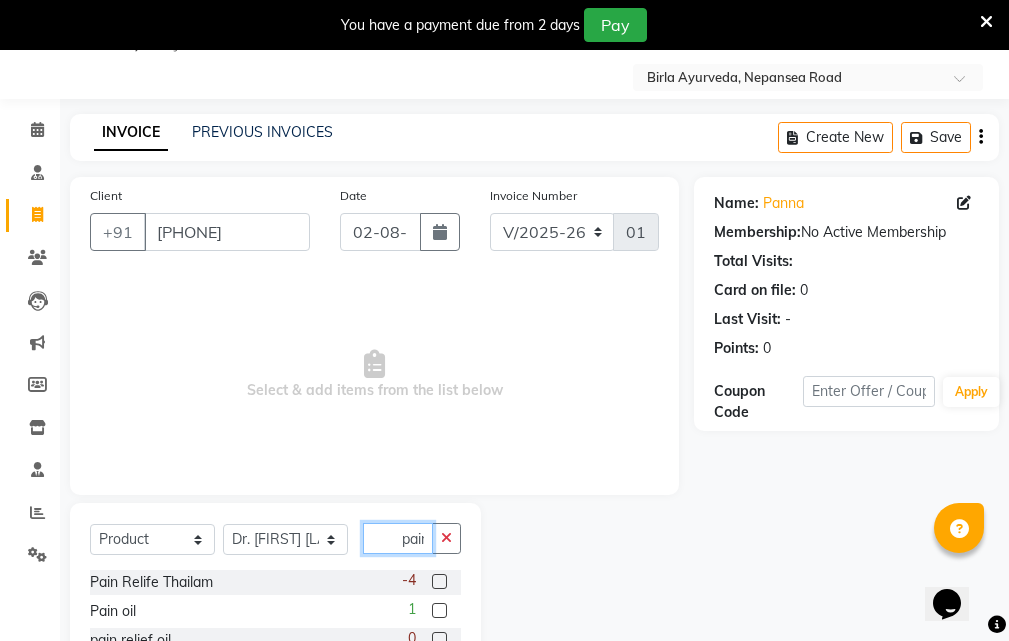 scroll, scrollTop: 0, scrollLeft: 5, axis: horizontal 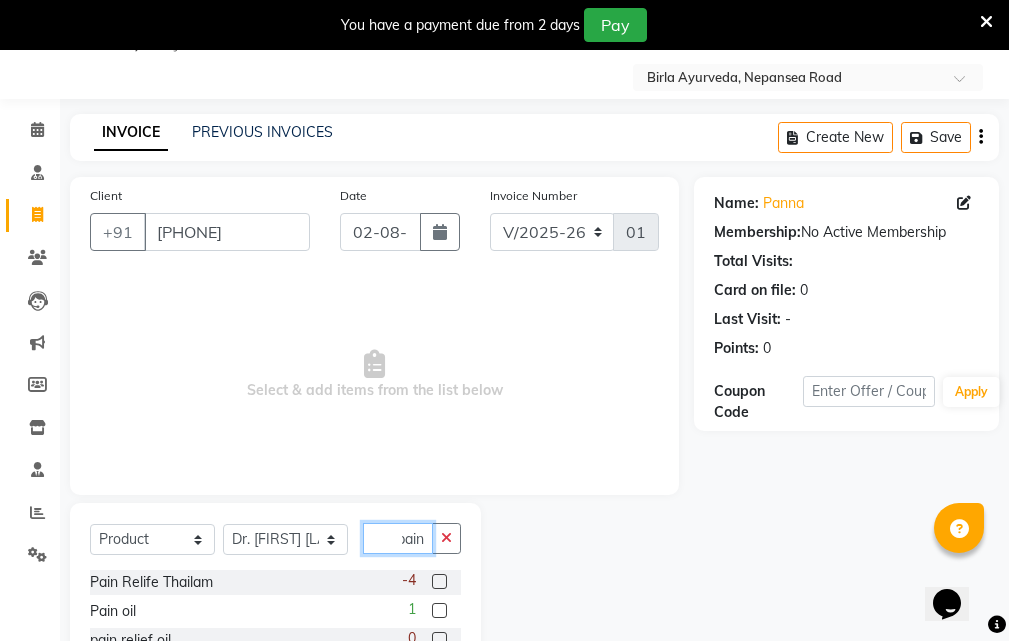 type on "pain" 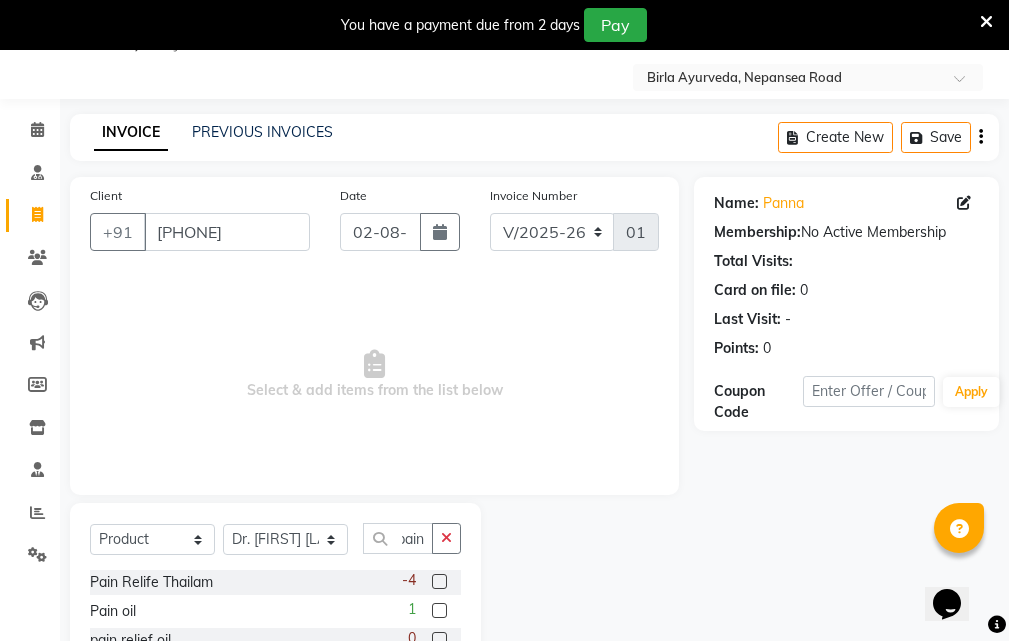 scroll, scrollTop: 0, scrollLeft: 0, axis: both 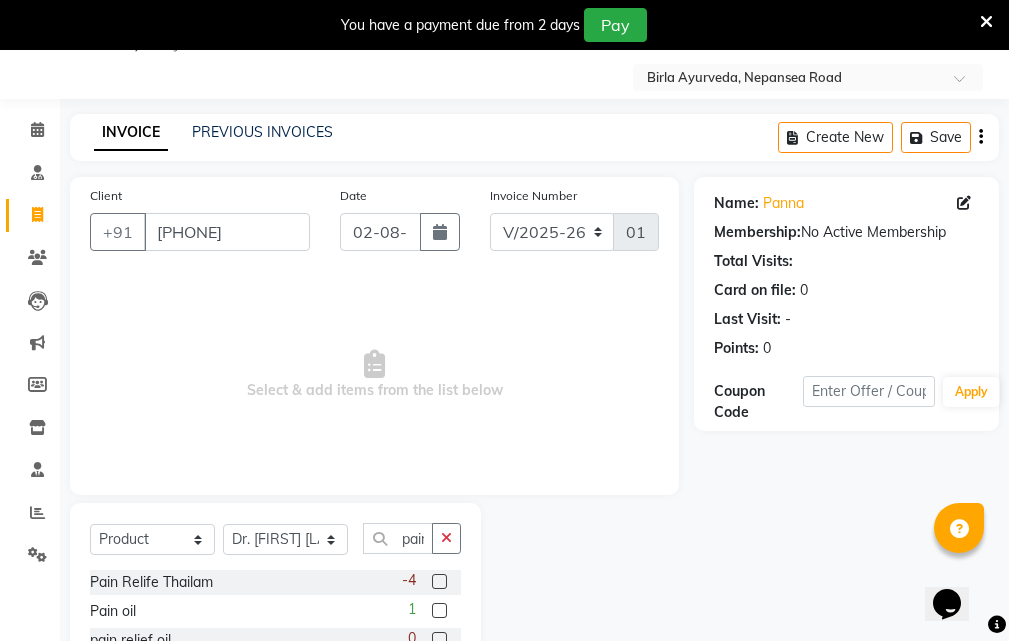 click 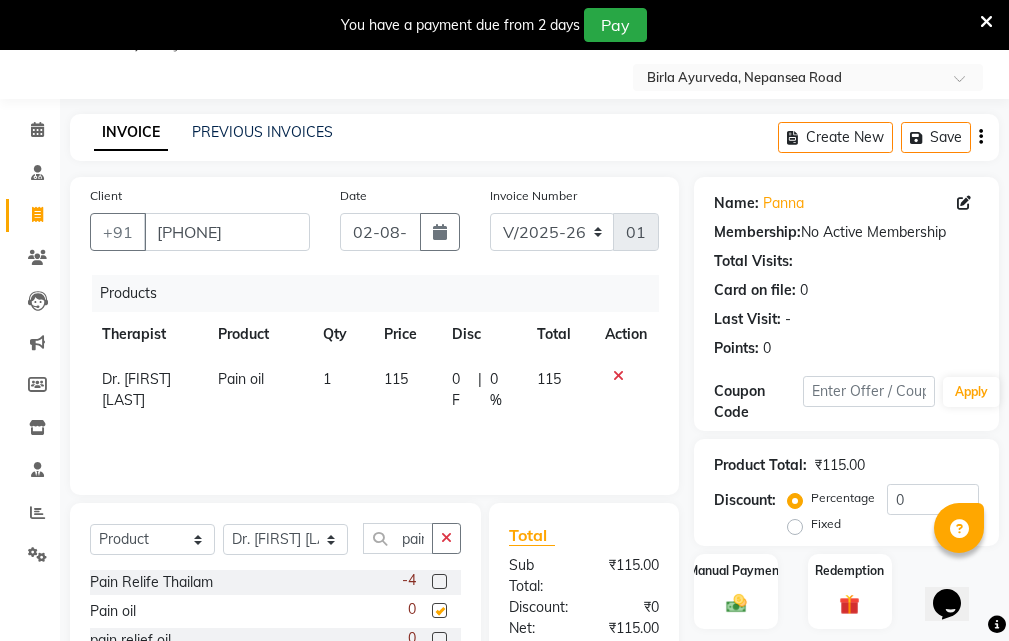 checkbox on "false" 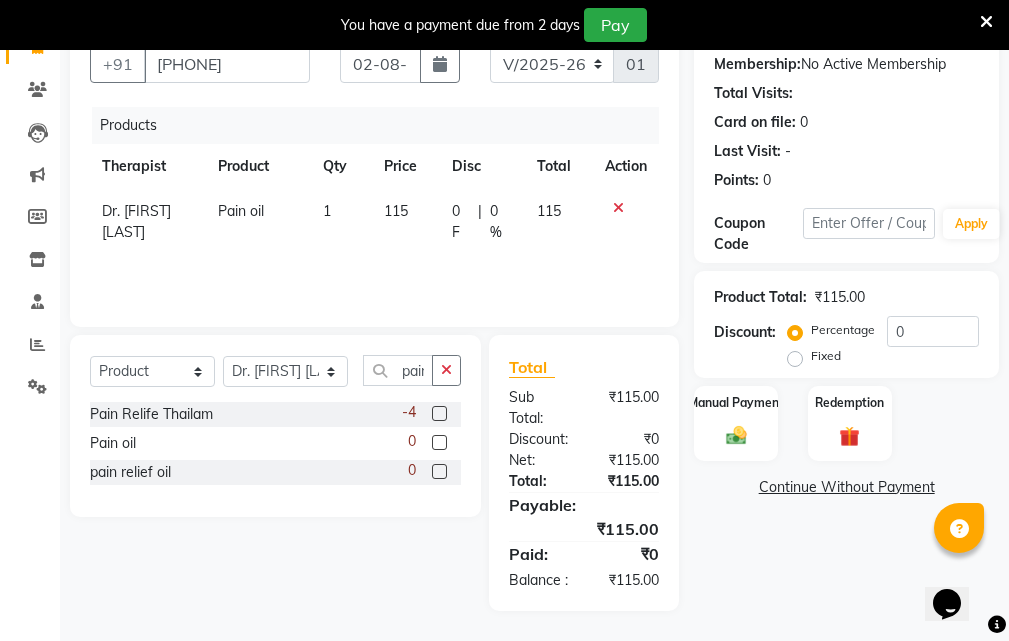 scroll, scrollTop: 239, scrollLeft: 0, axis: vertical 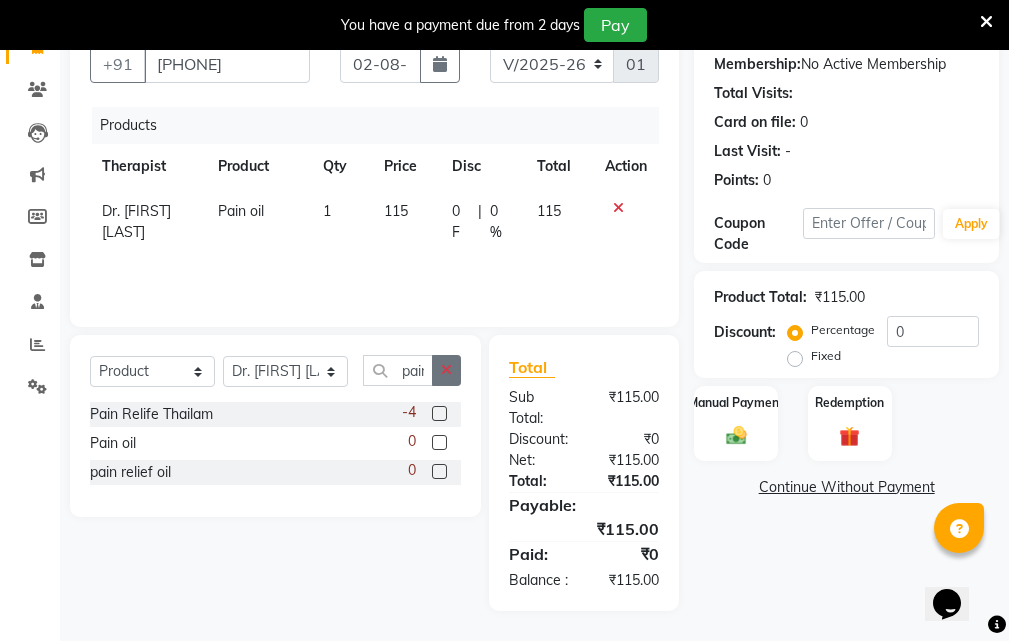 click 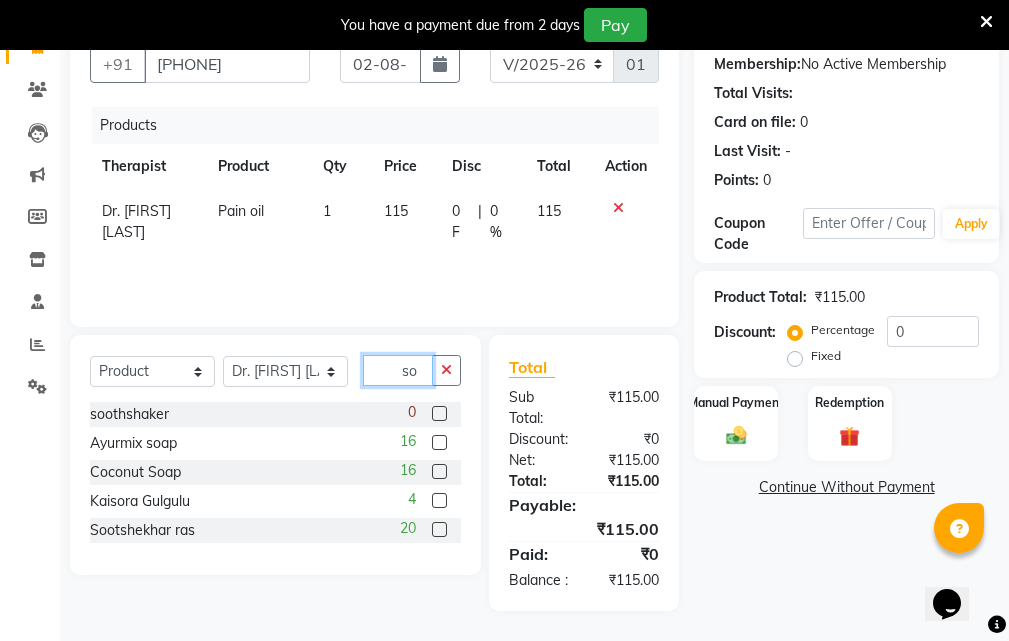 type on "so" 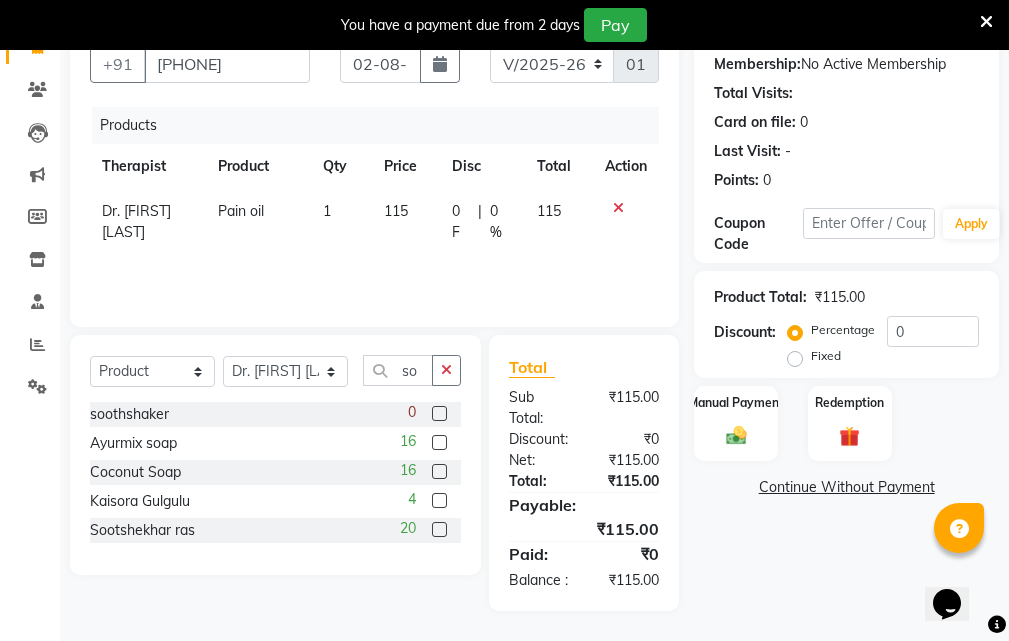 click 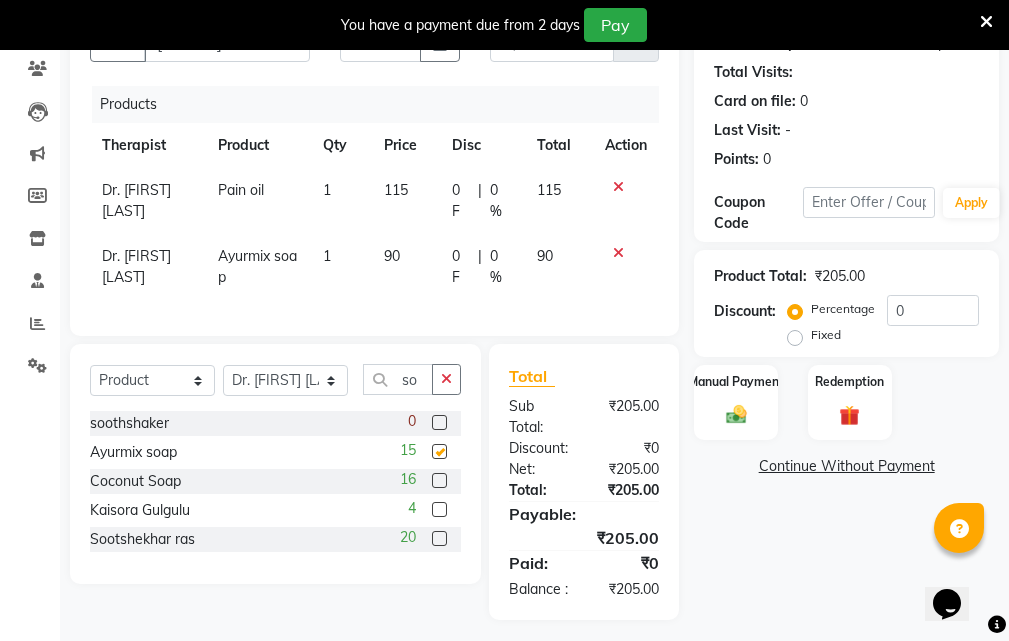 checkbox on "false" 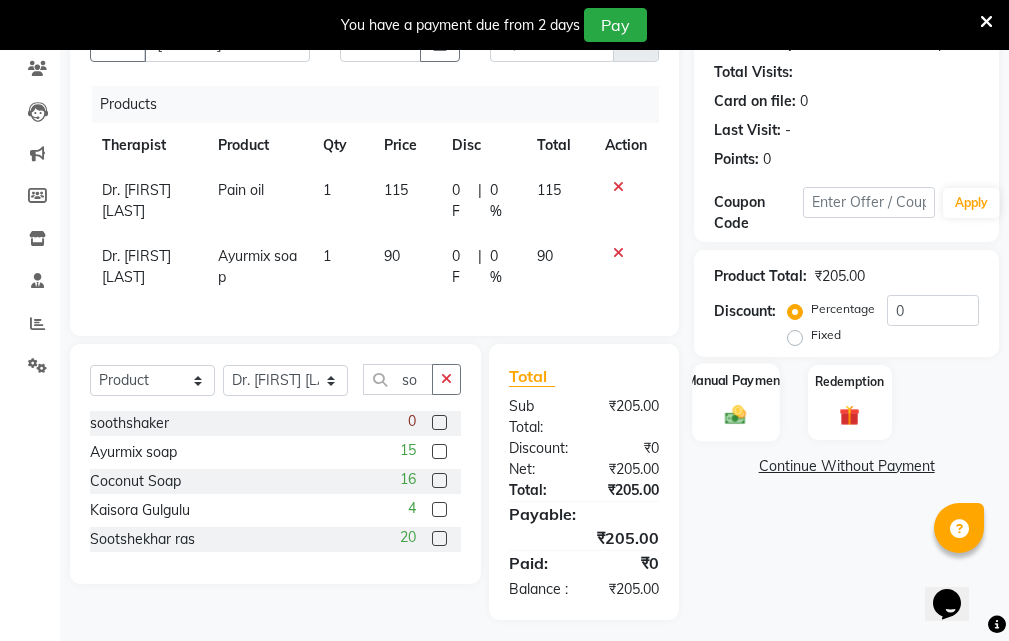 click on "Manual Payment" 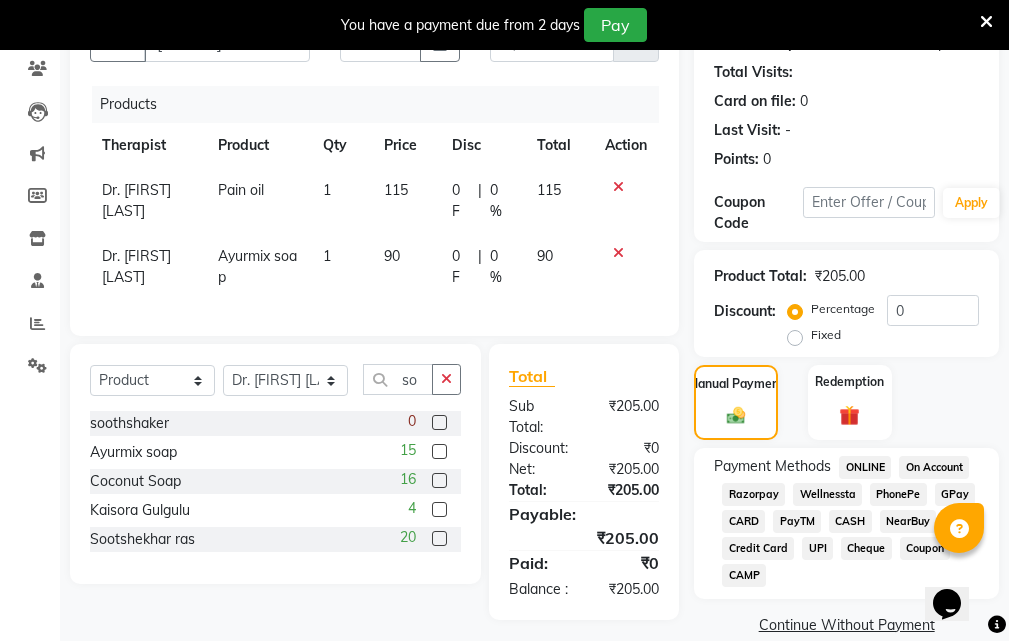 click on "CASH" 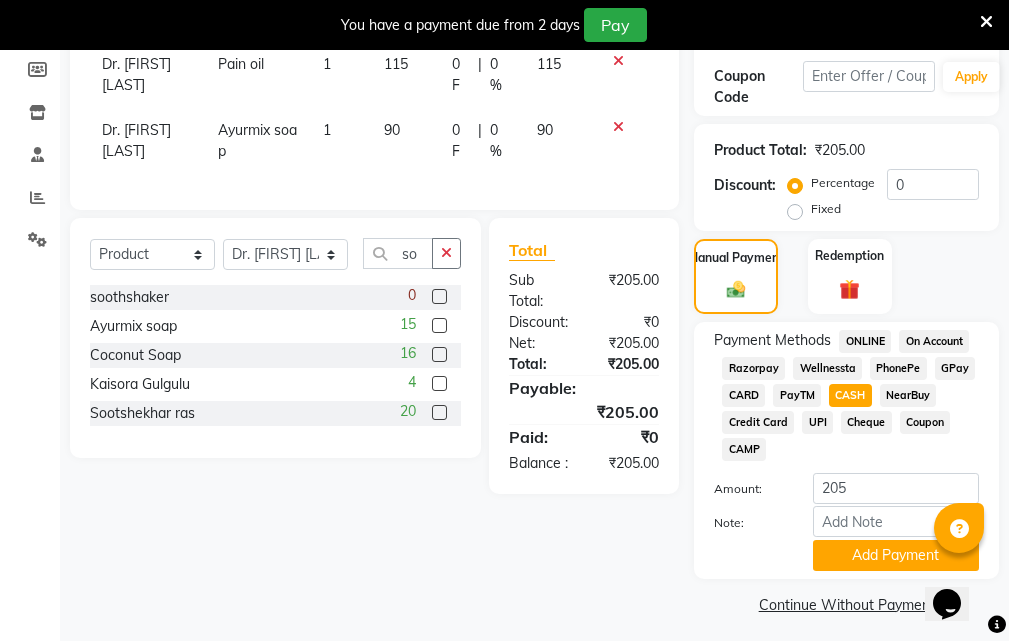 scroll, scrollTop: 374, scrollLeft: 0, axis: vertical 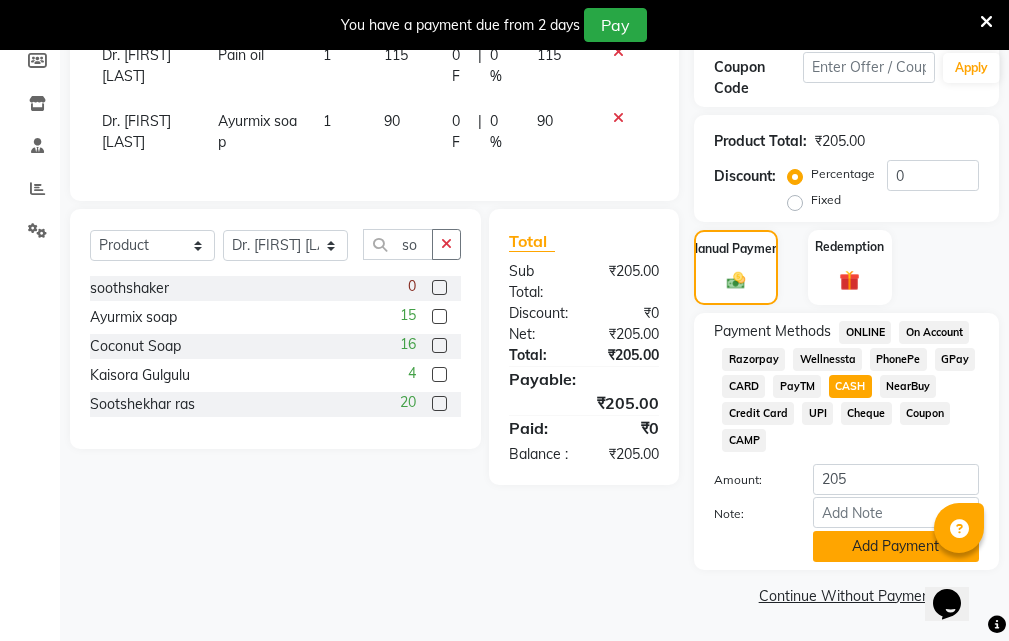 click on "Add Payment" 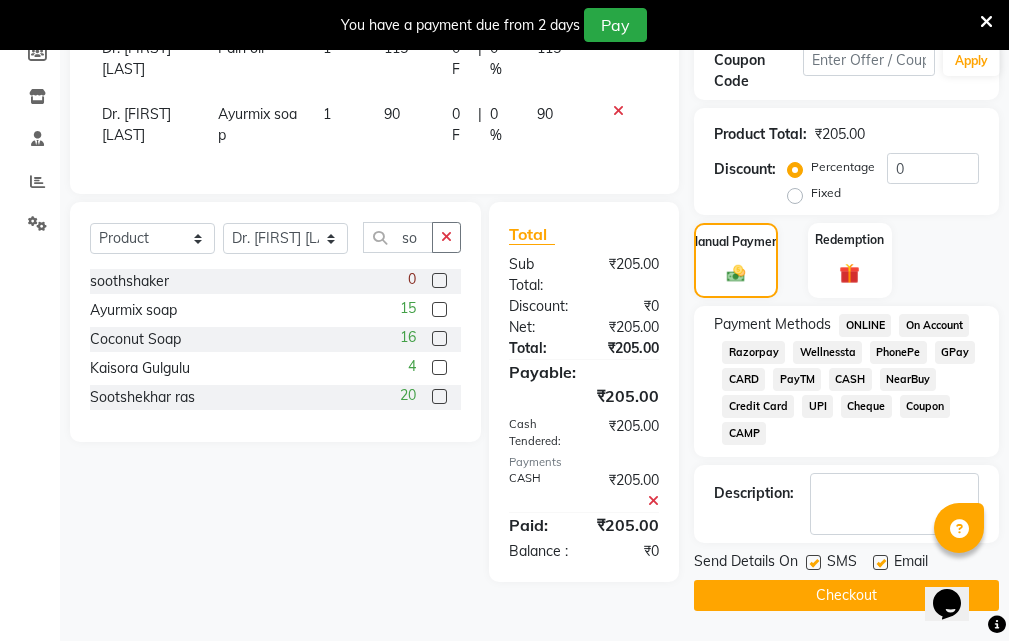 scroll, scrollTop: 388, scrollLeft: 0, axis: vertical 